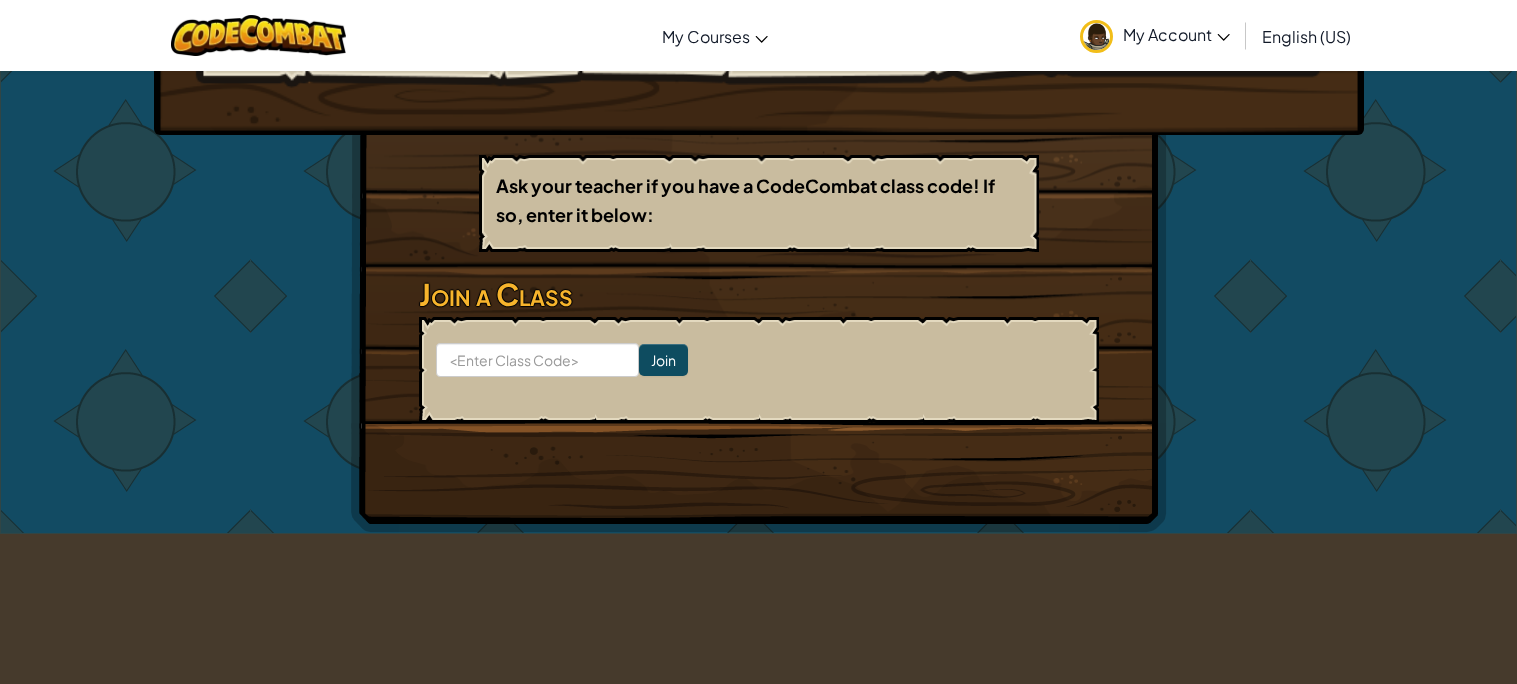 scroll, scrollTop: 283, scrollLeft: 0, axis: vertical 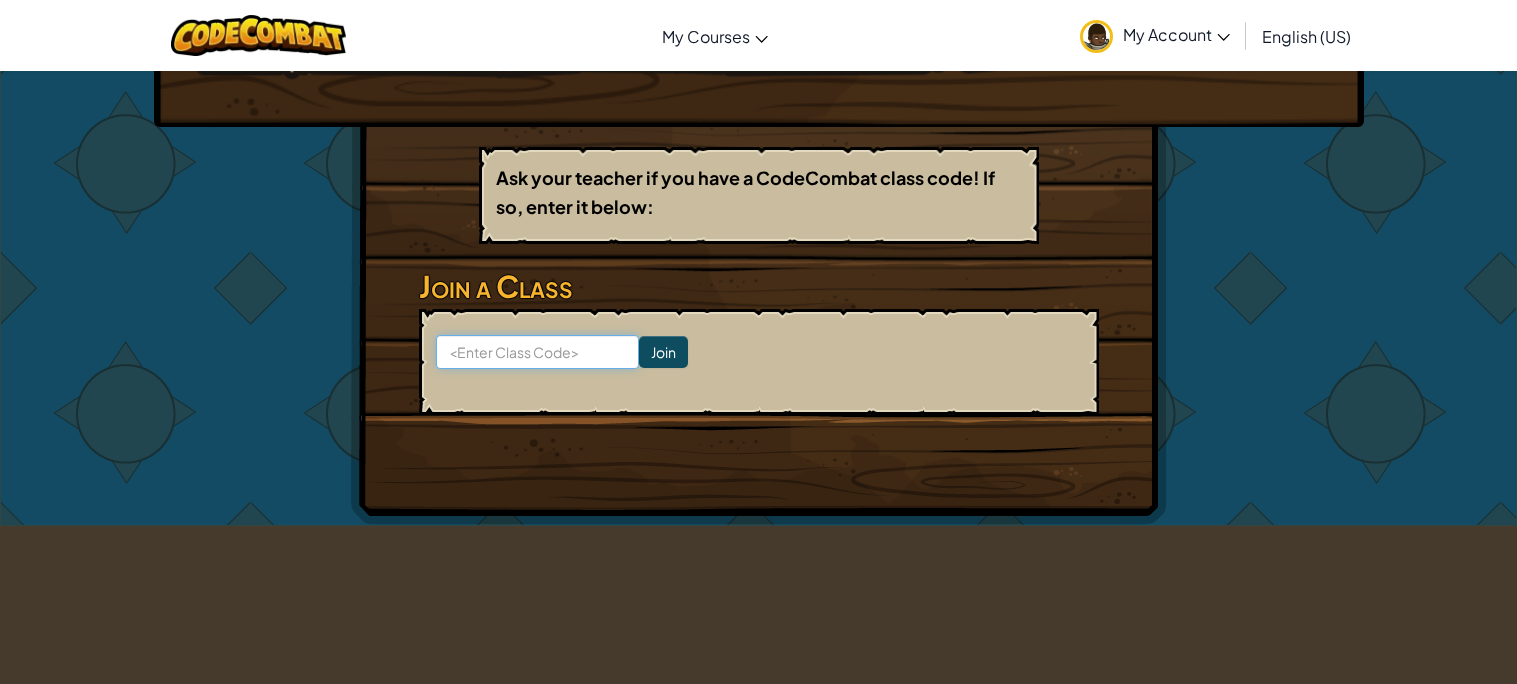 click at bounding box center [537, 352] 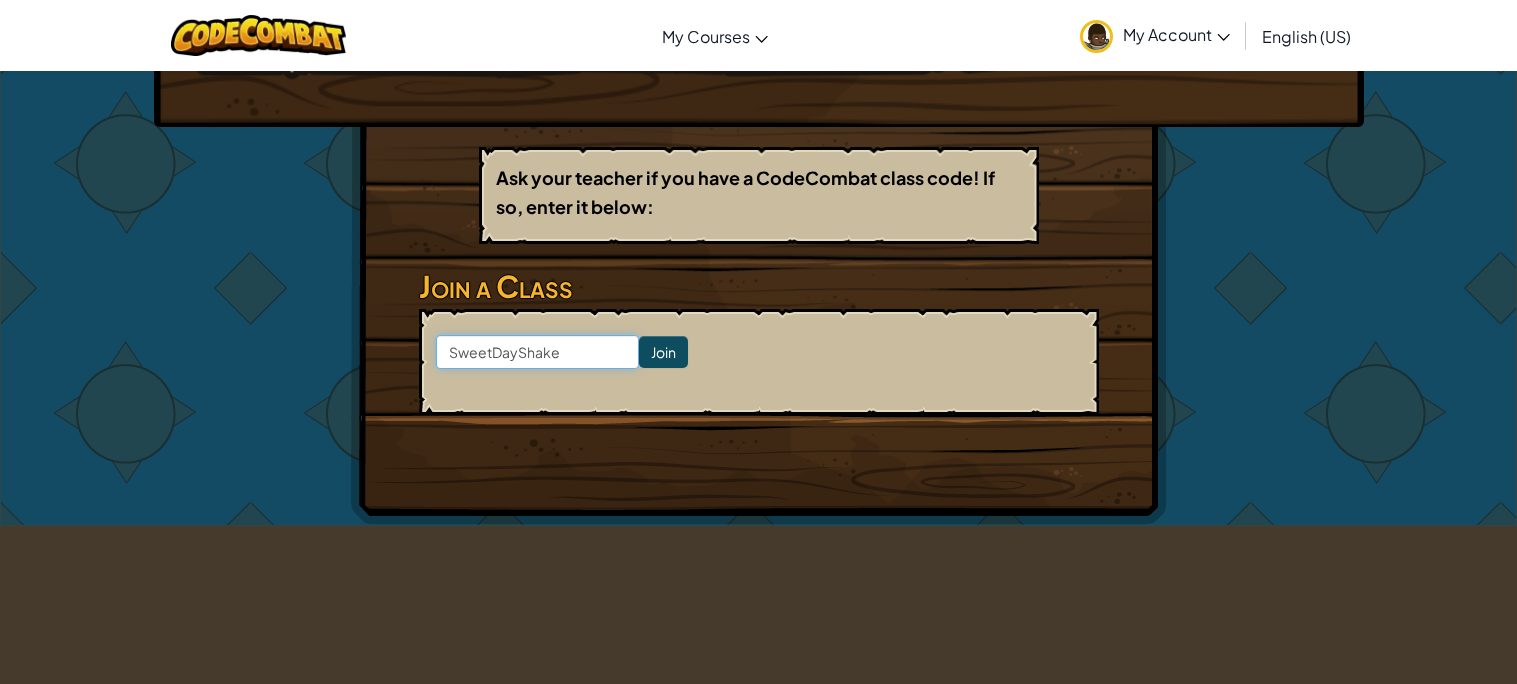 type on "SweetDayShake" 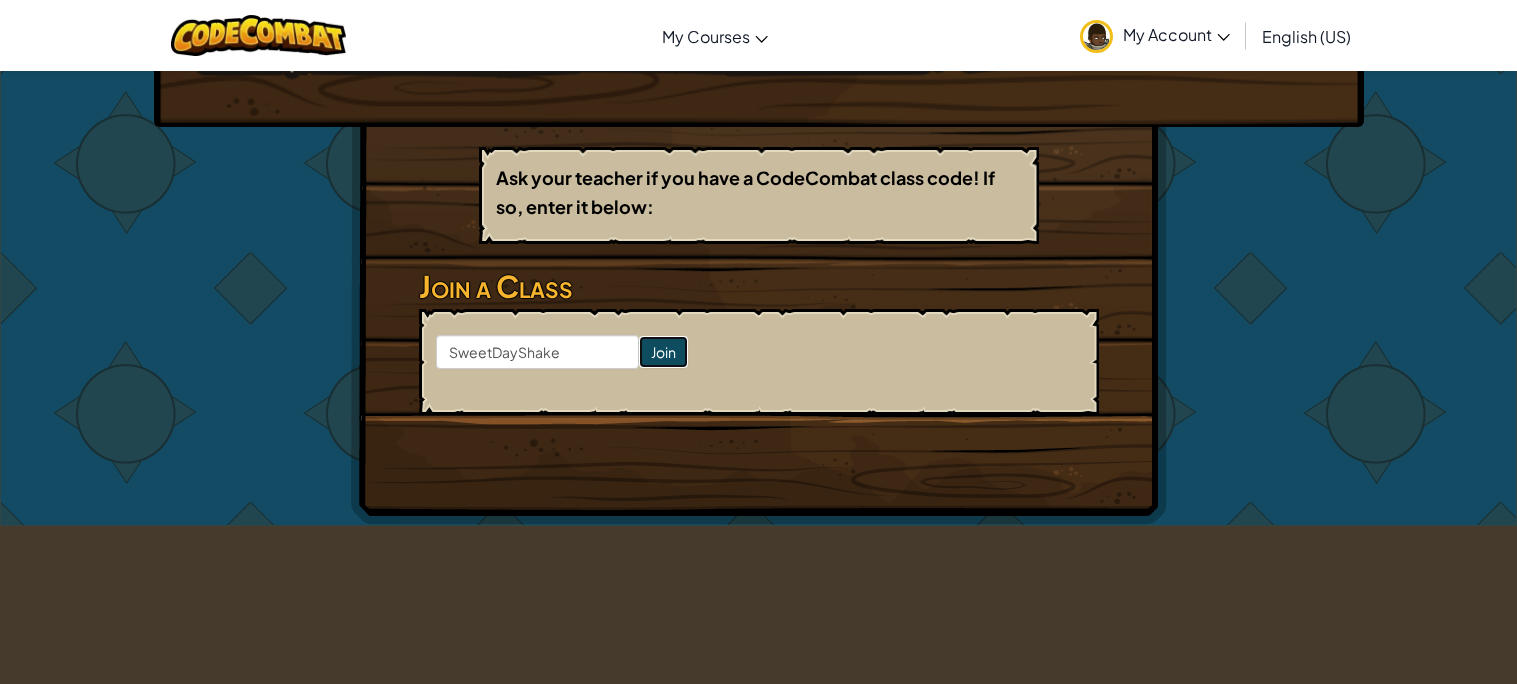click on "Join" at bounding box center (663, 352) 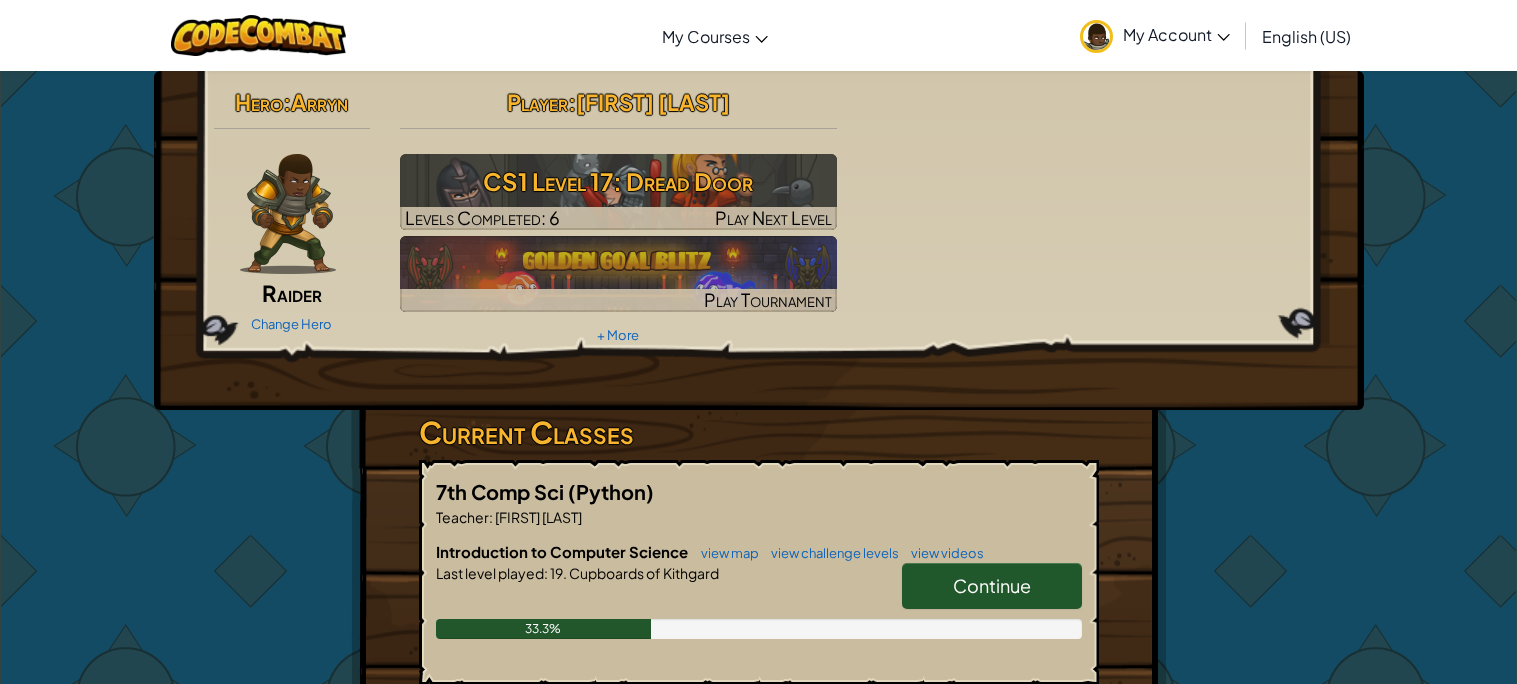 scroll, scrollTop: 0, scrollLeft: 0, axis: both 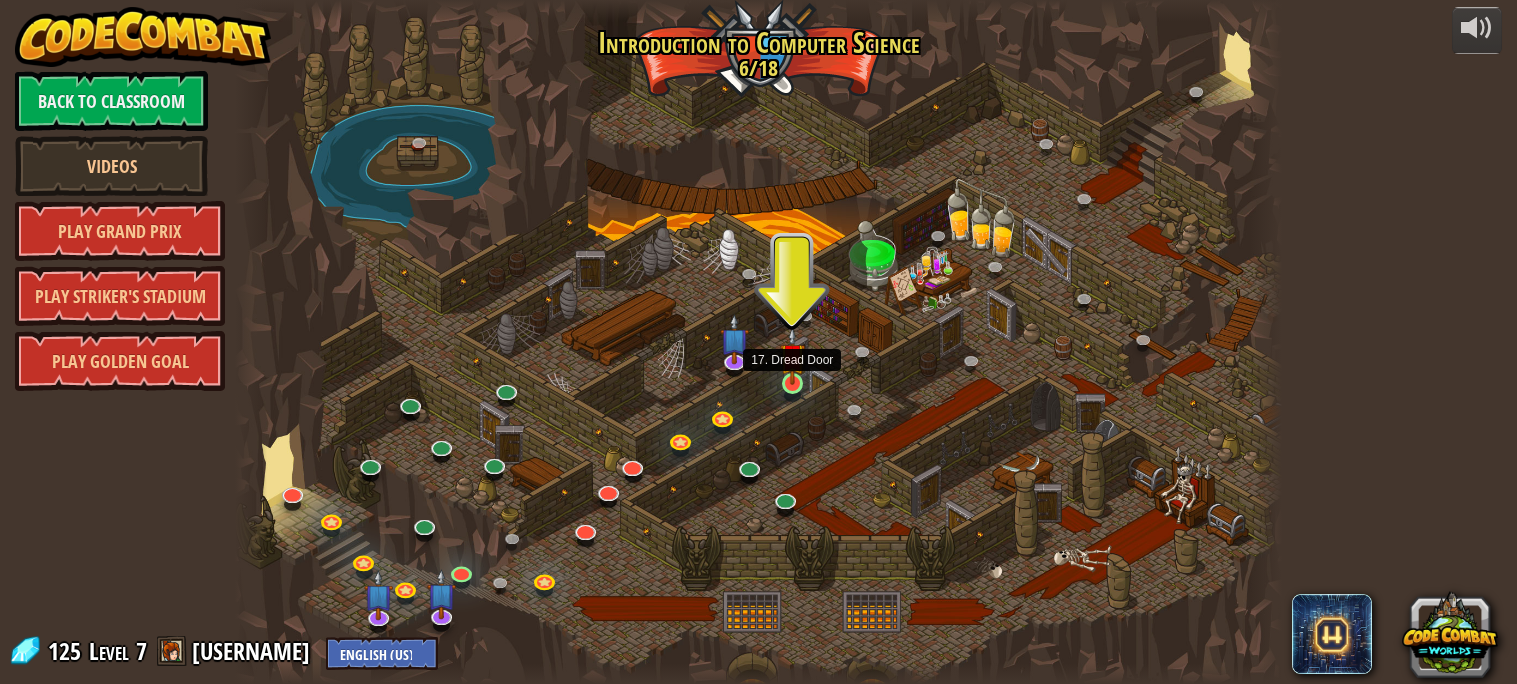 click at bounding box center (792, 356) 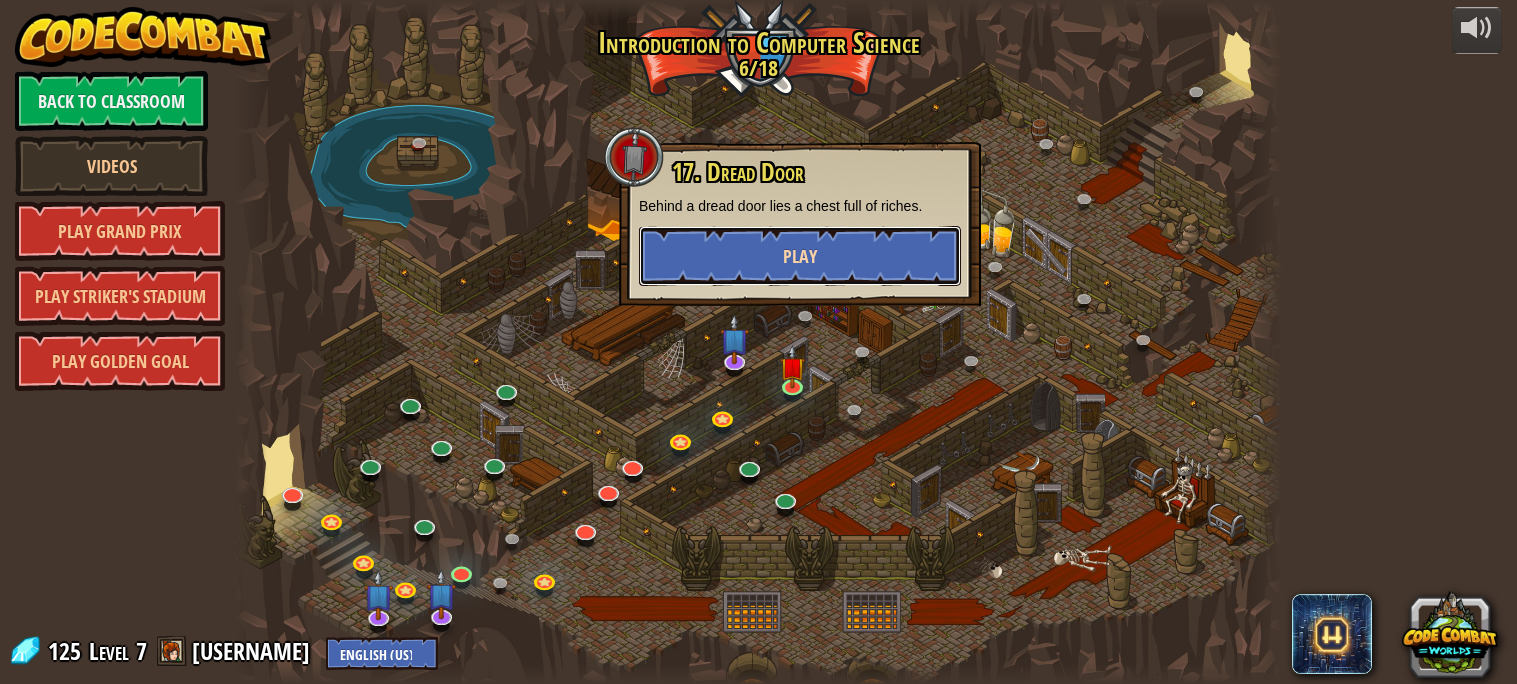 click on "Play" at bounding box center [800, 256] 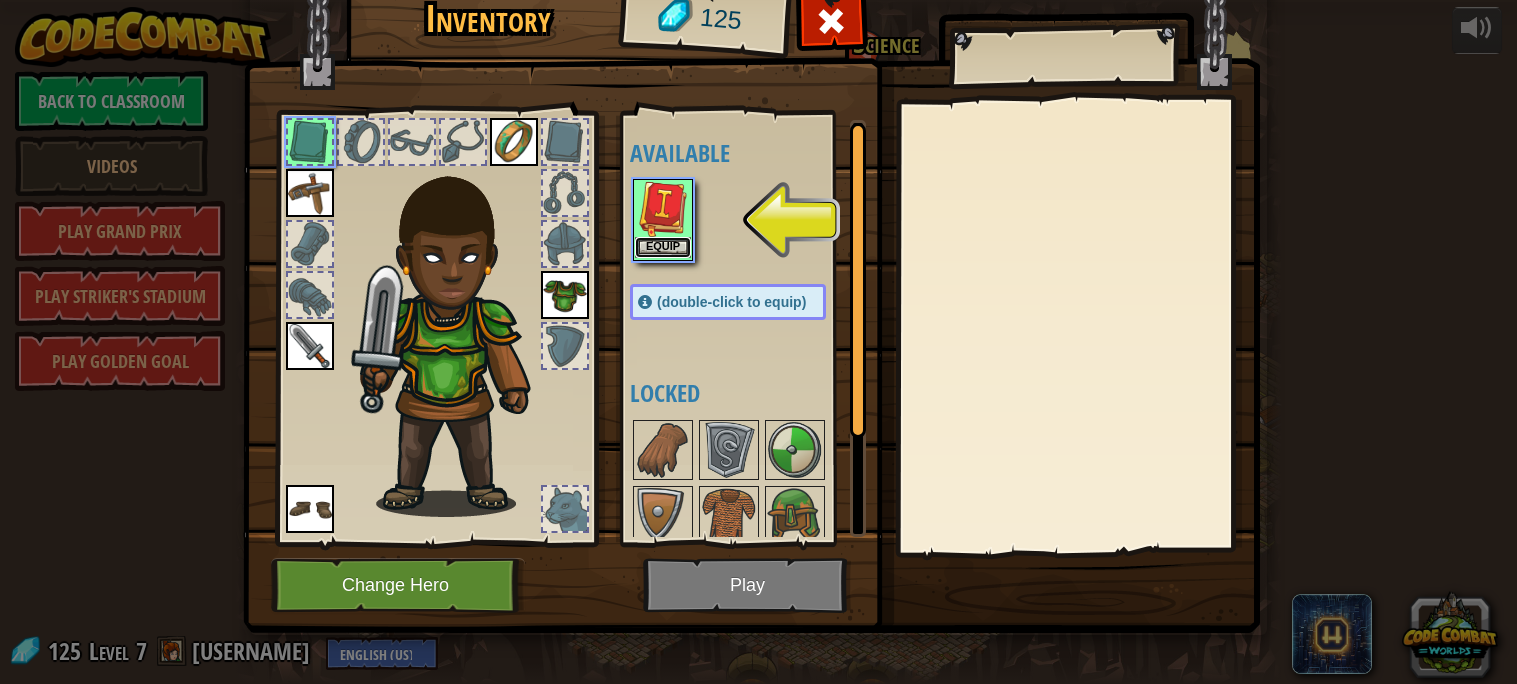 click on "Equip" at bounding box center (663, 247) 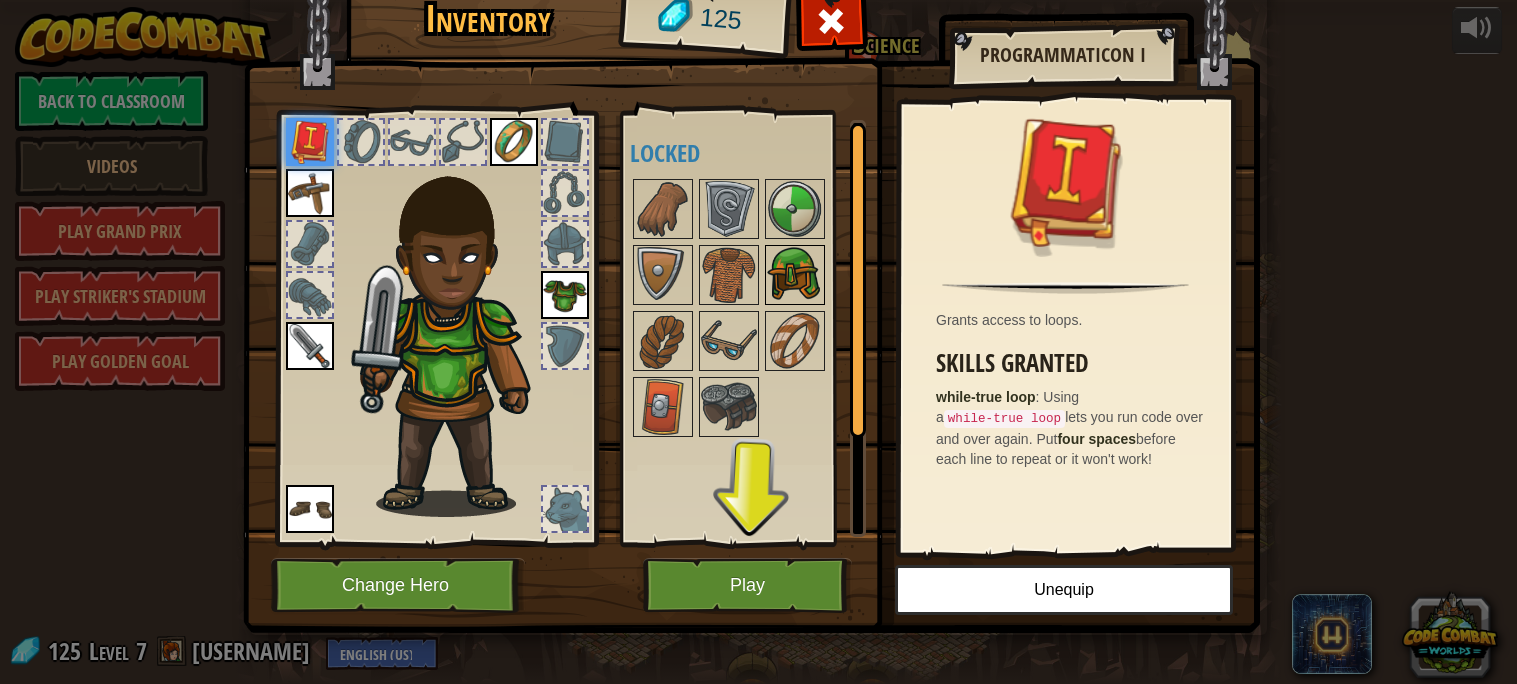 click at bounding box center [795, 275] 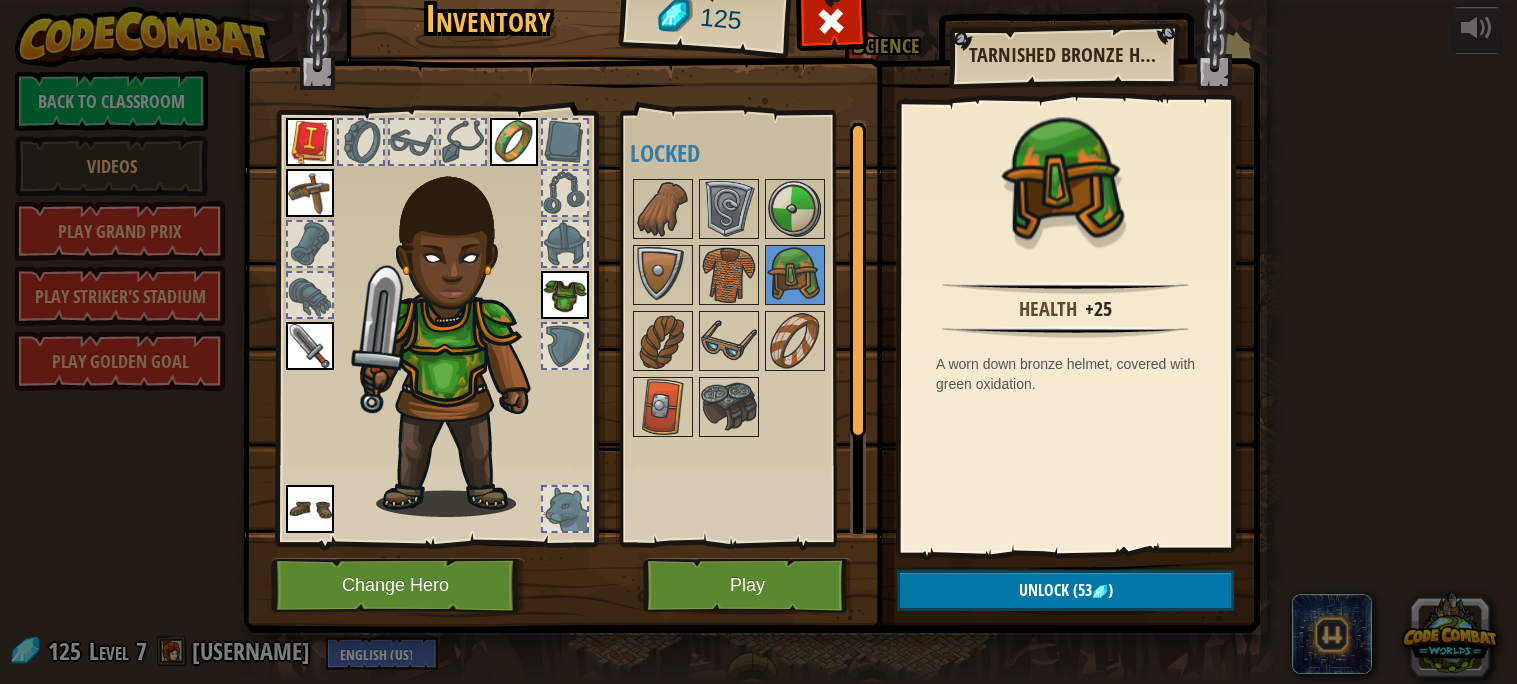 drag, startPoint x: 792, startPoint y: 267, endPoint x: 496, endPoint y: 178, distance: 309.0906 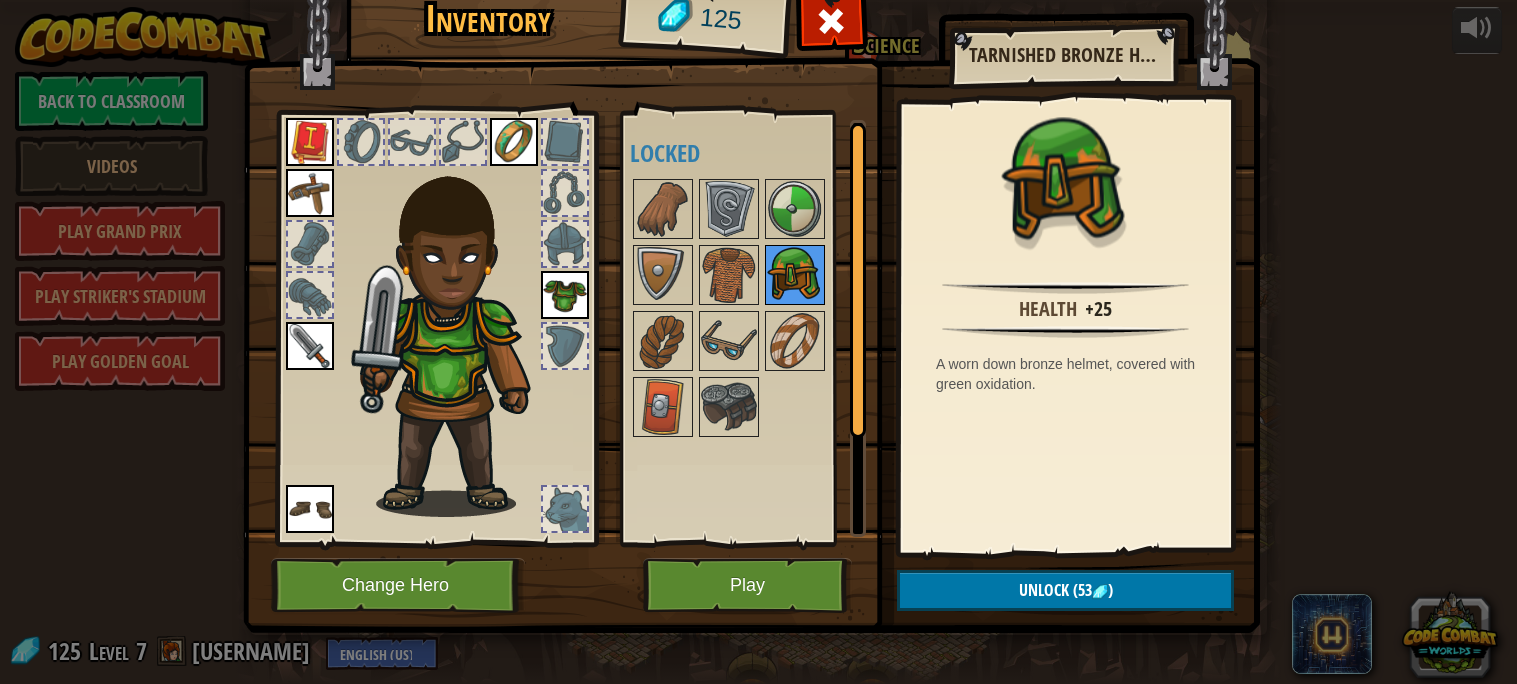 click at bounding box center [795, 275] 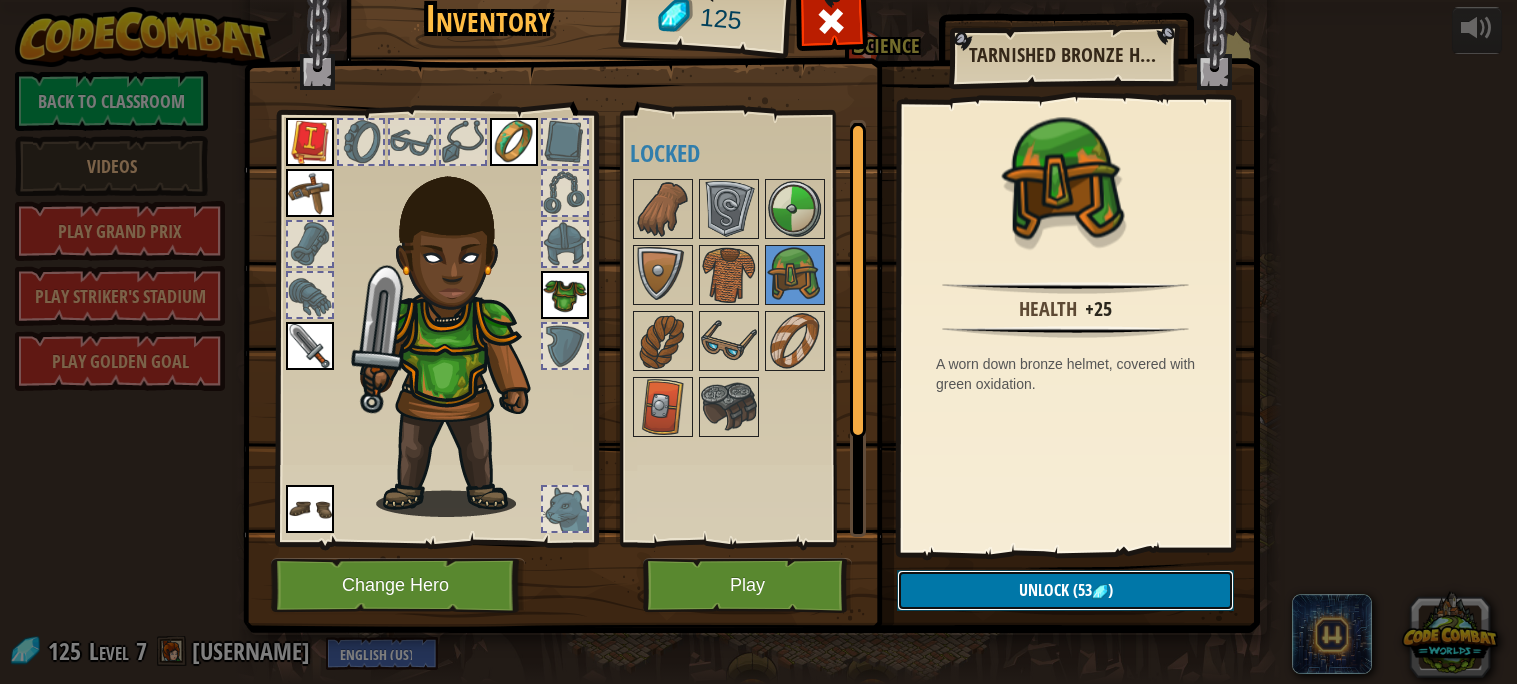 click on "Unlock" at bounding box center (1044, 590) 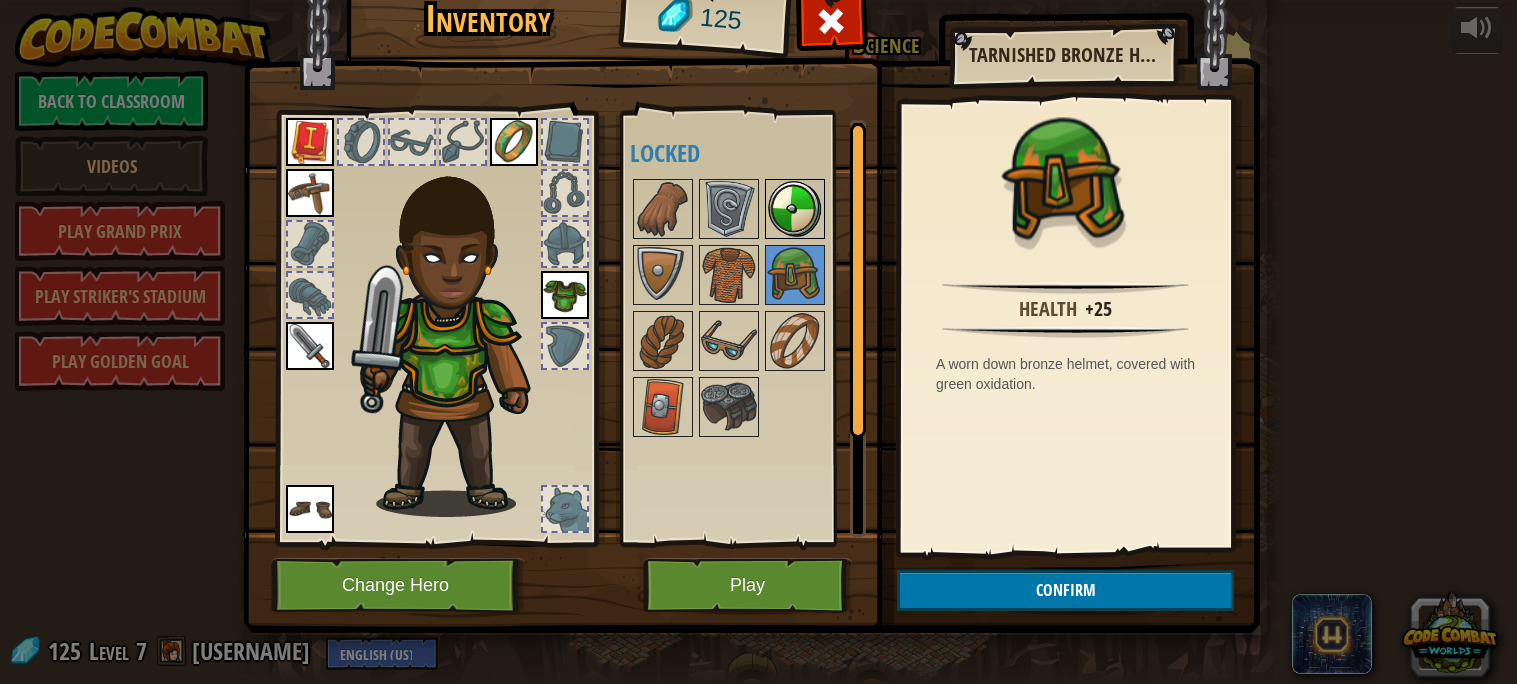click at bounding box center [795, 209] 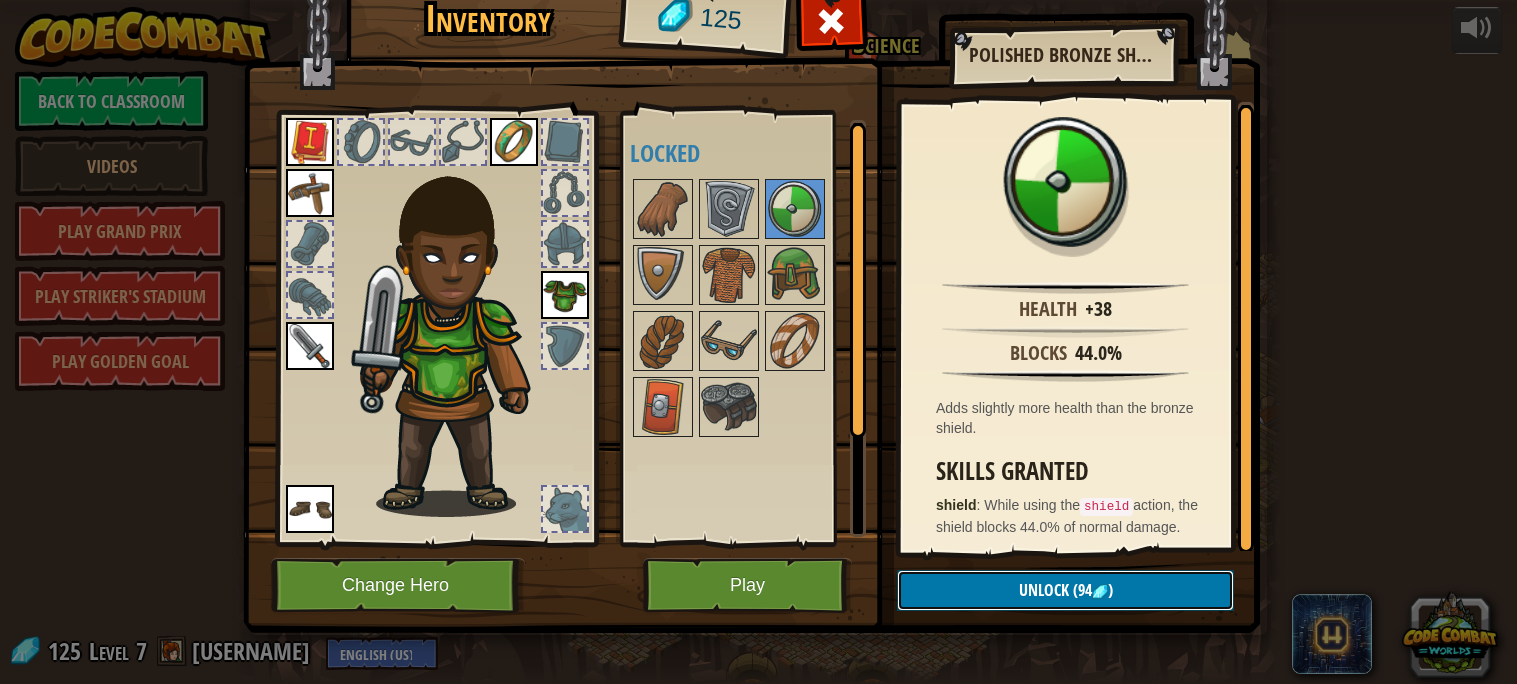 click on "Unlock" at bounding box center [1044, 590] 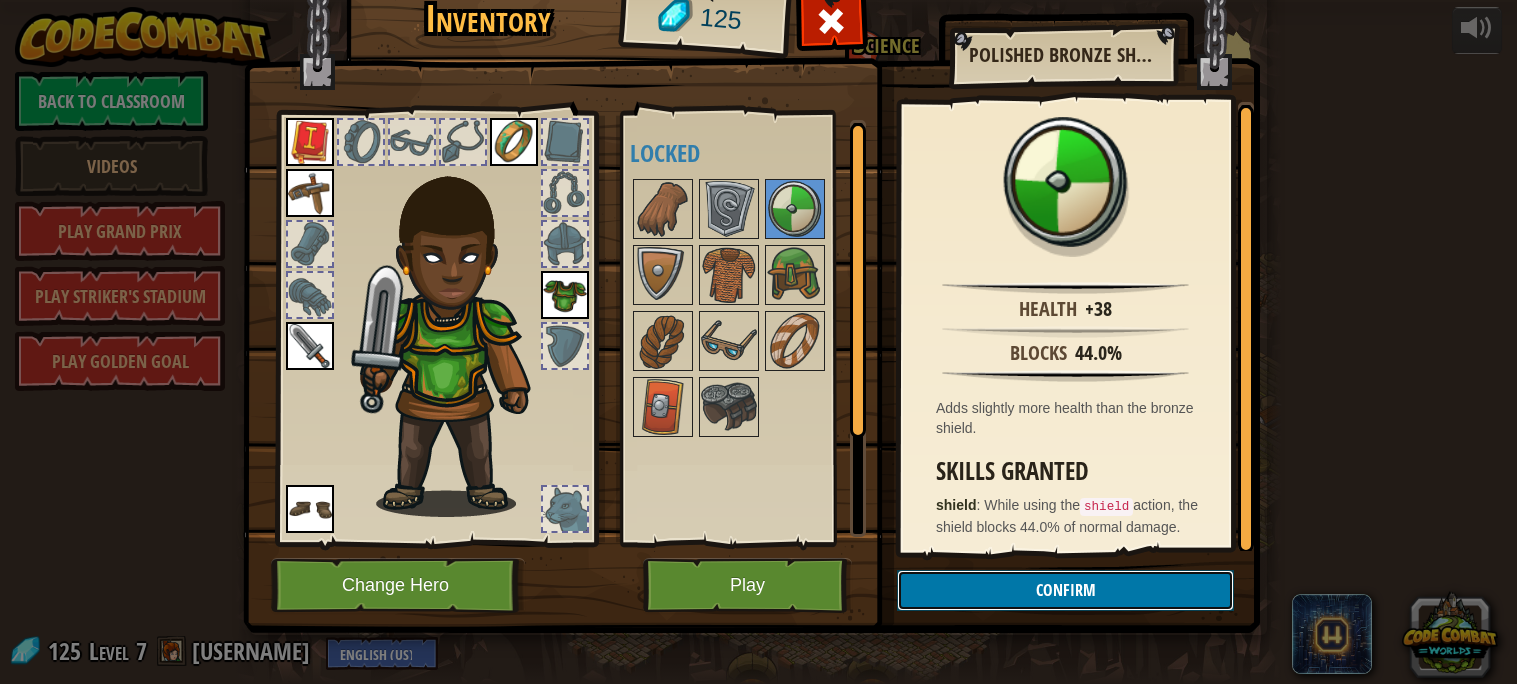 click on "Confirm" at bounding box center (1065, 590) 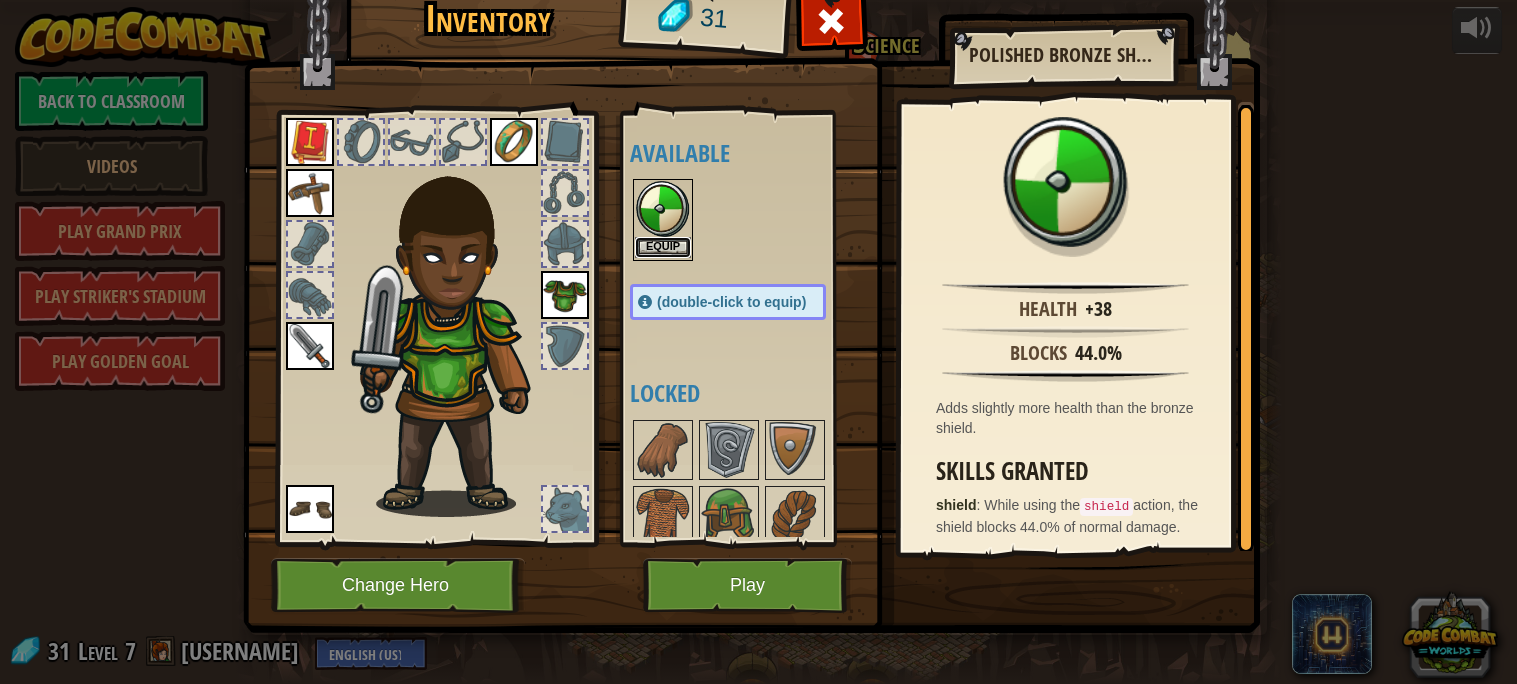 click on "Equip" at bounding box center [663, 247] 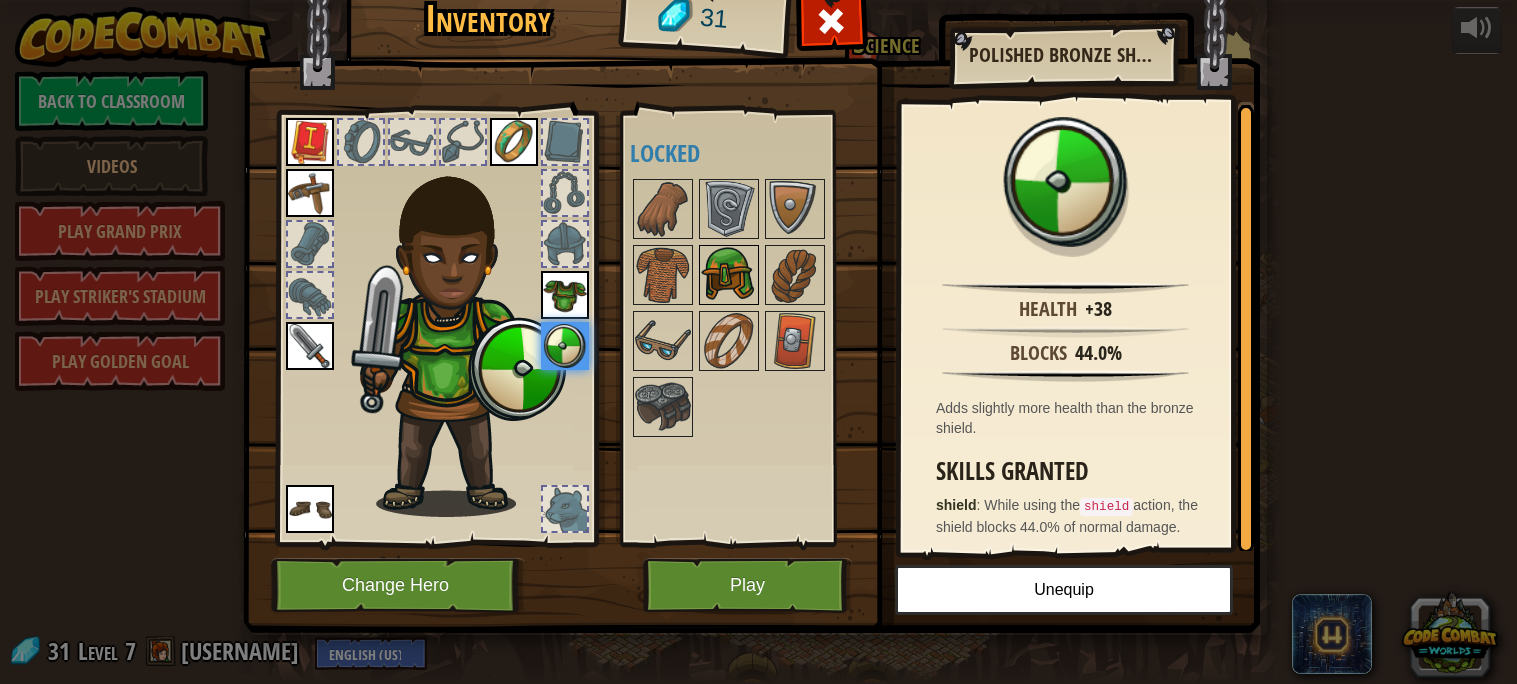 click at bounding box center [729, 275] 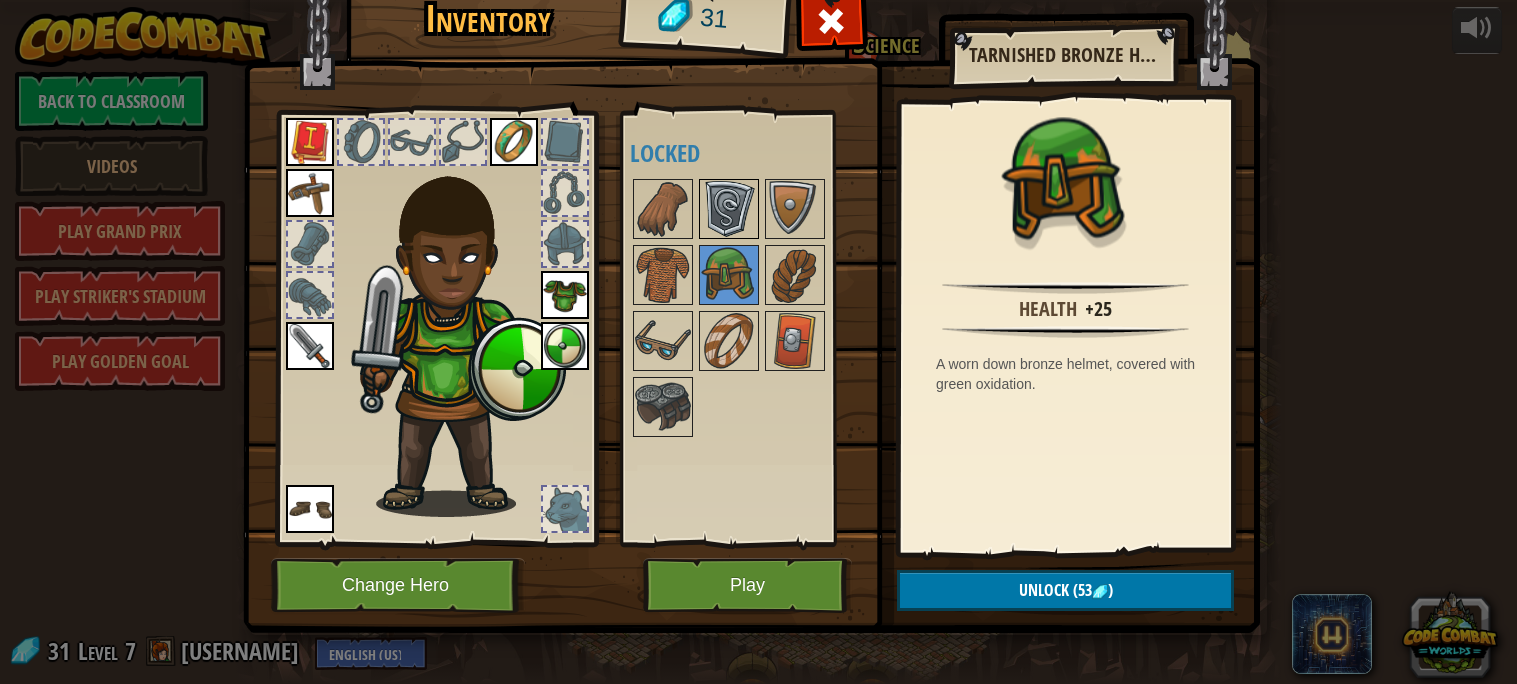 click at bounding box center [729, 209] 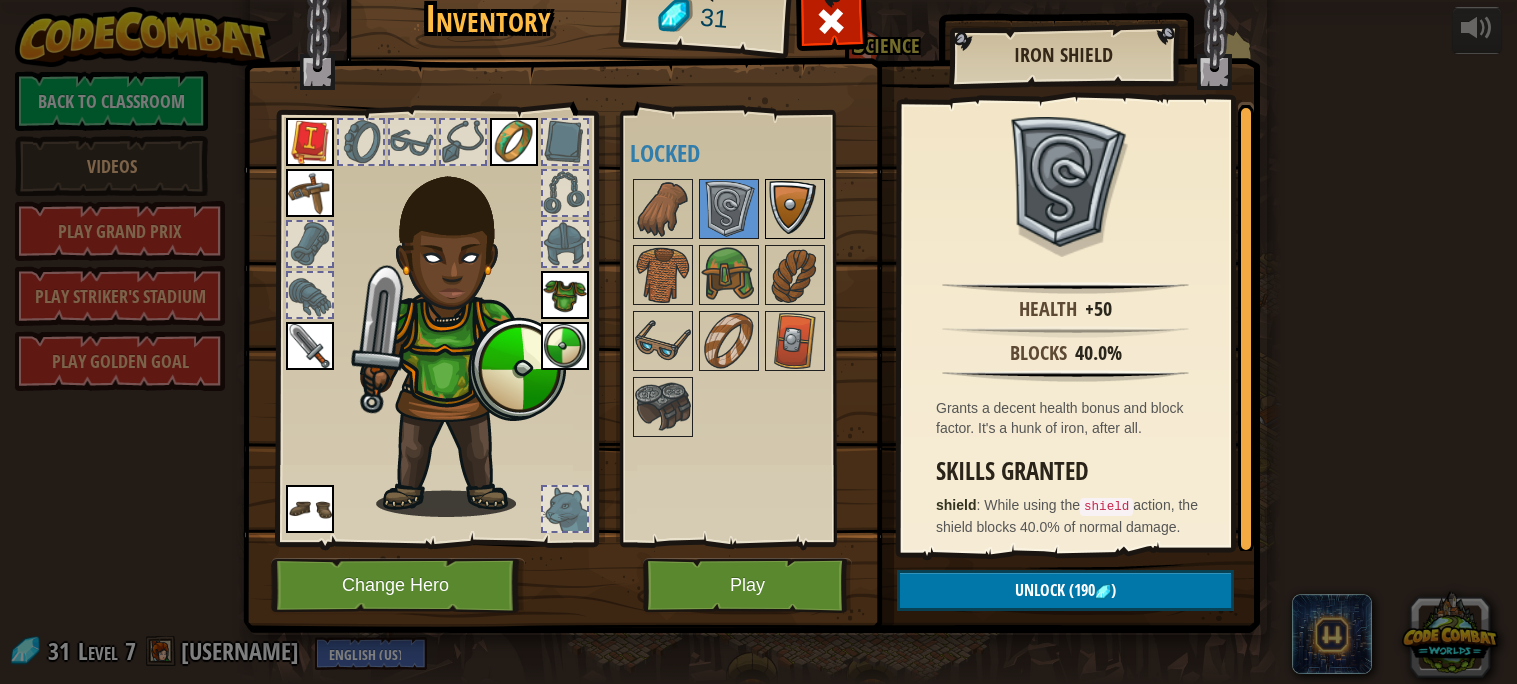 click at bounding box center [795, 209] 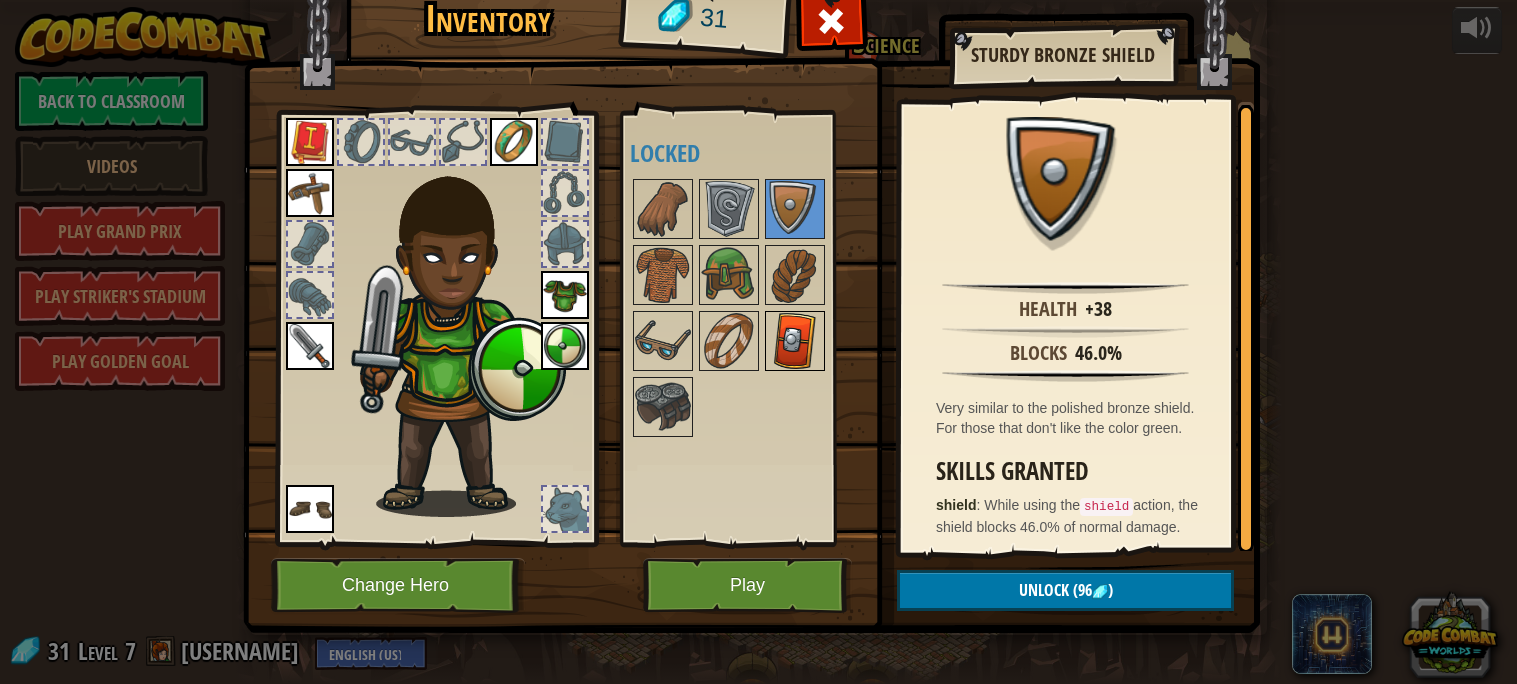 click at bounding box center (795, 341) 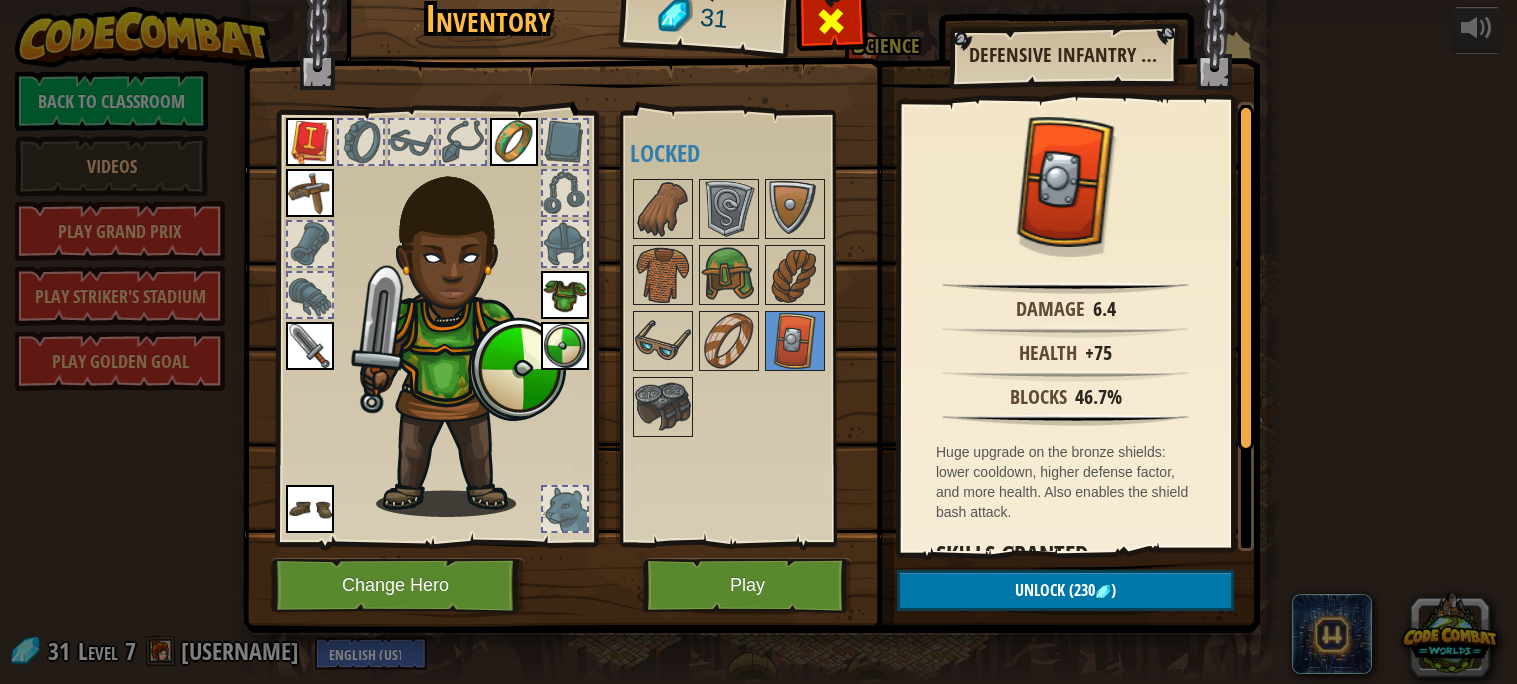 click at bounding box center (831, 26) 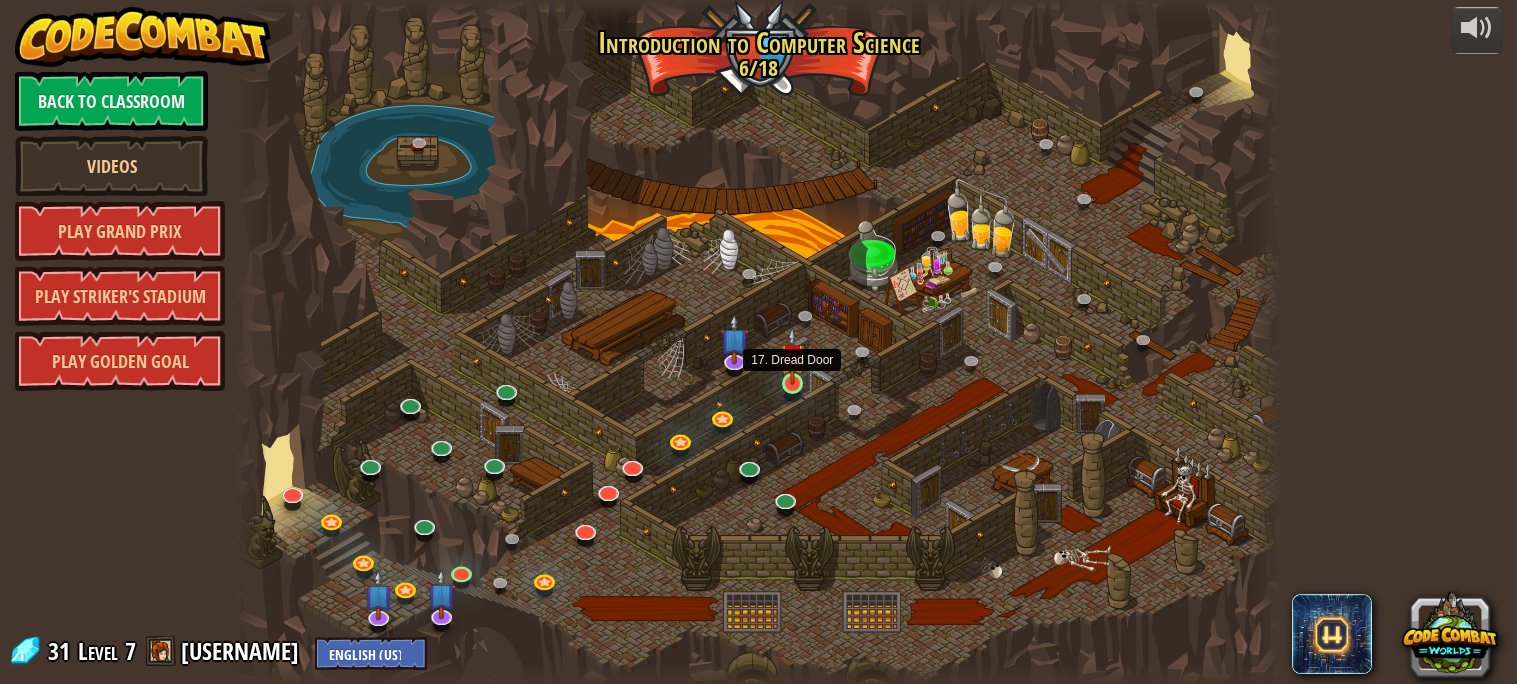 click at bounding box center [792, 356] 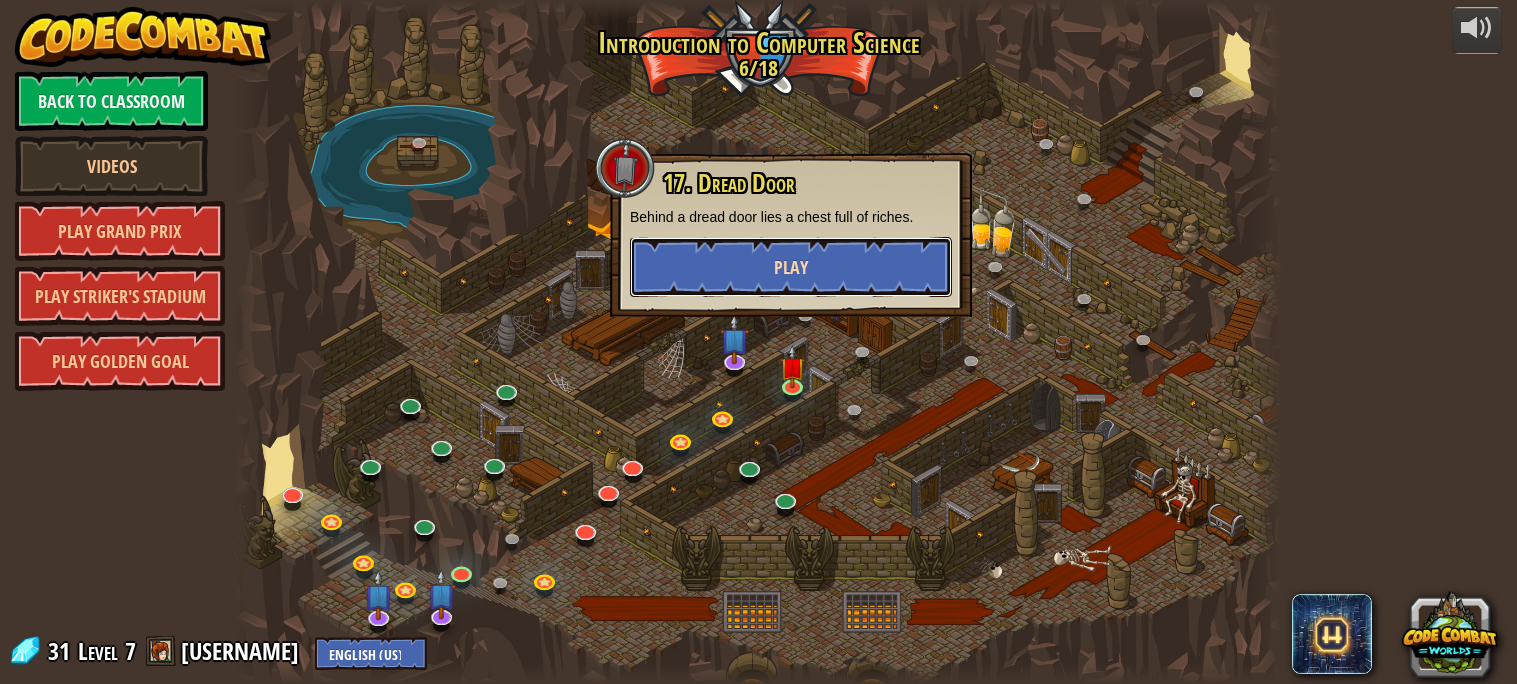 click on "Play" at bounding box center (791, 267) 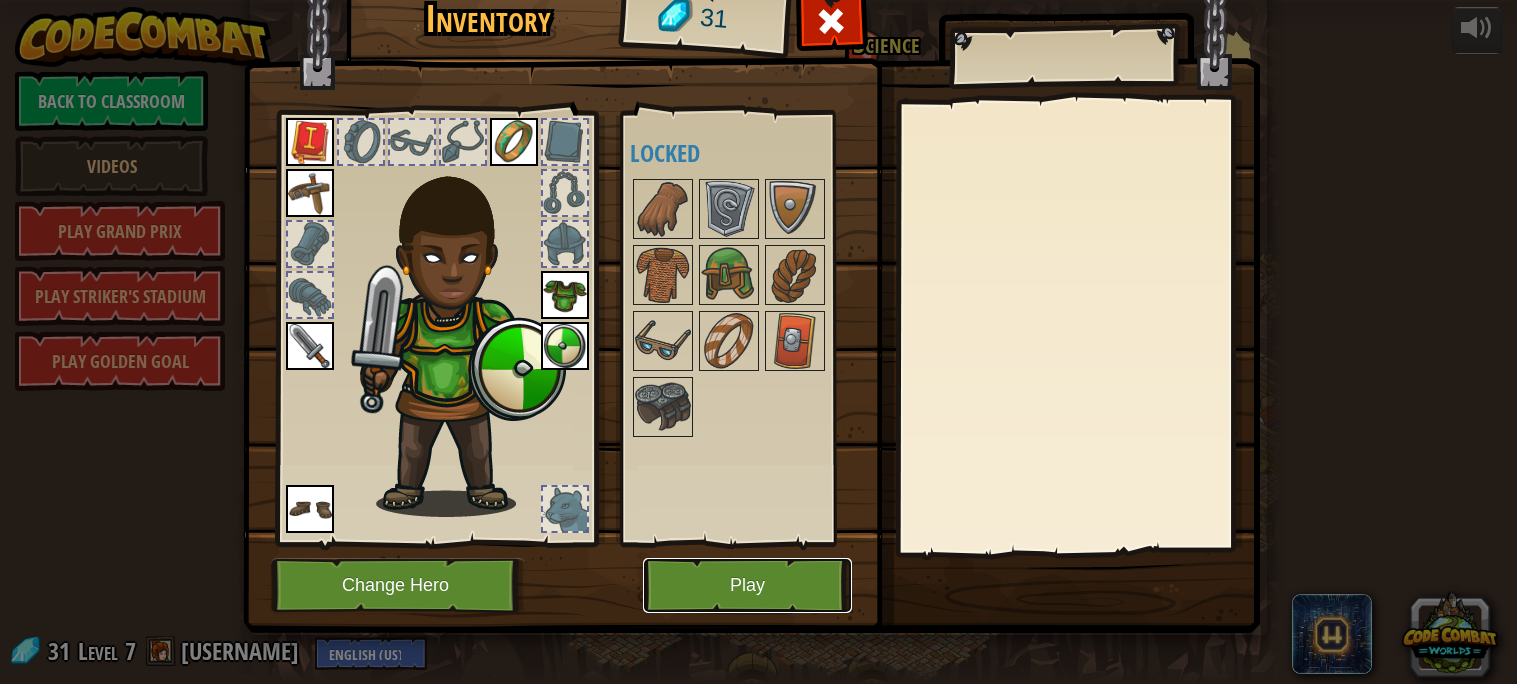 click on "Play" at bounding box center [747, 585] 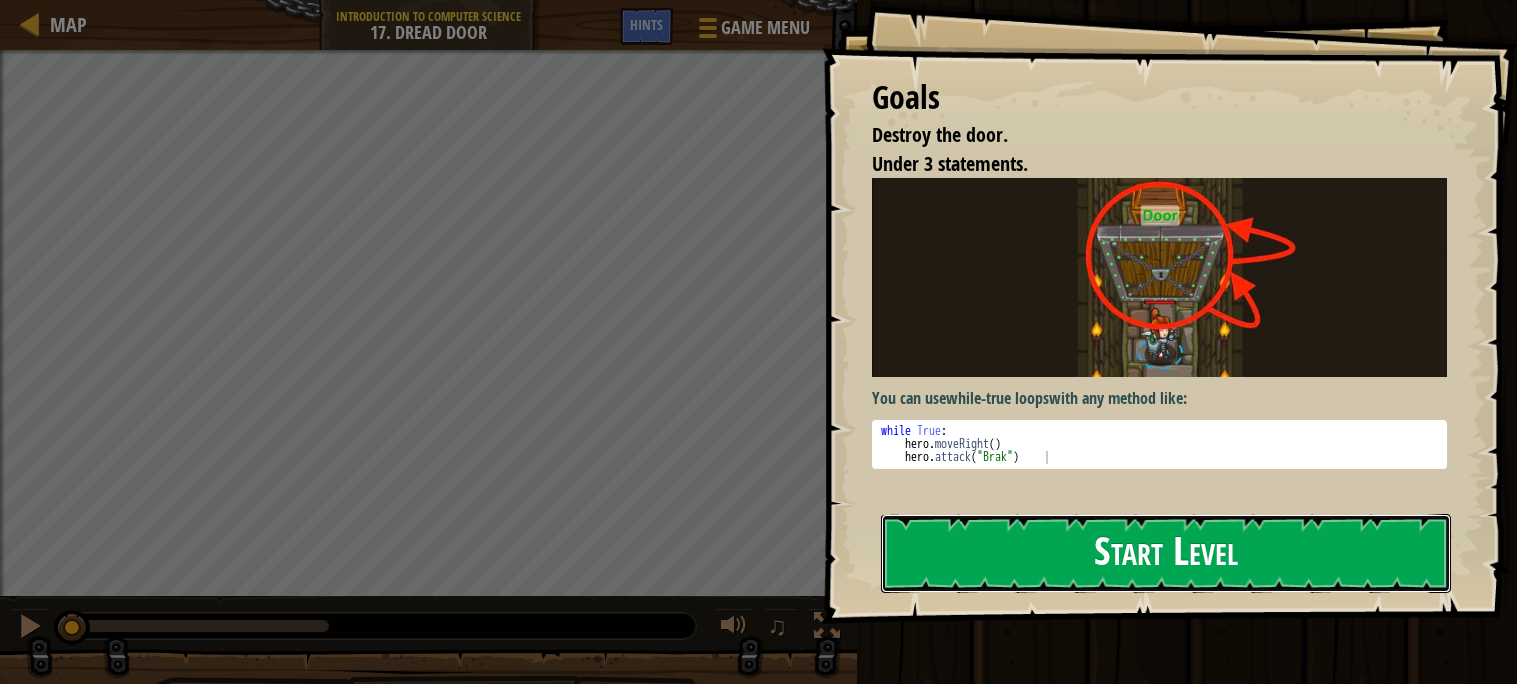 click on "Start Level" at bounding box center [1166, 553] 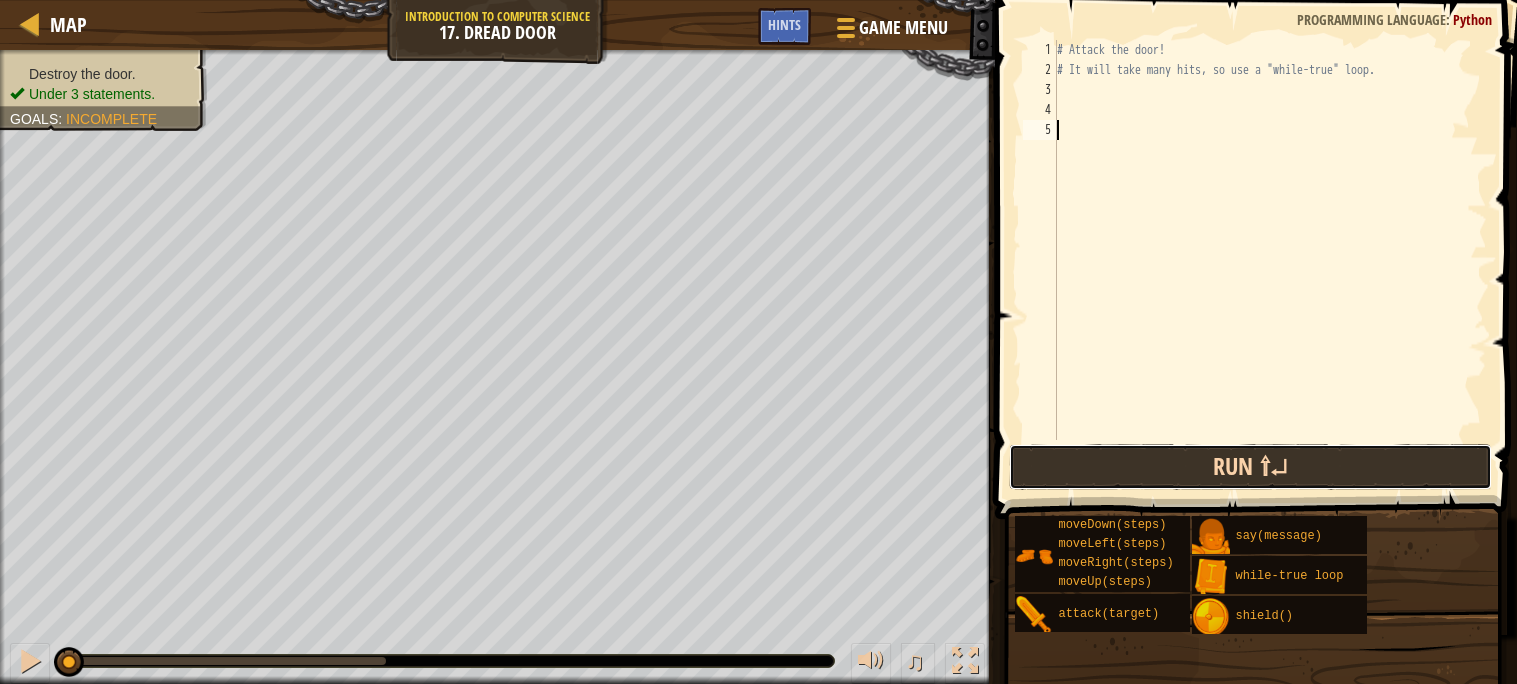 click on "Run ⇧↵" at bounding box center (1250, 467) 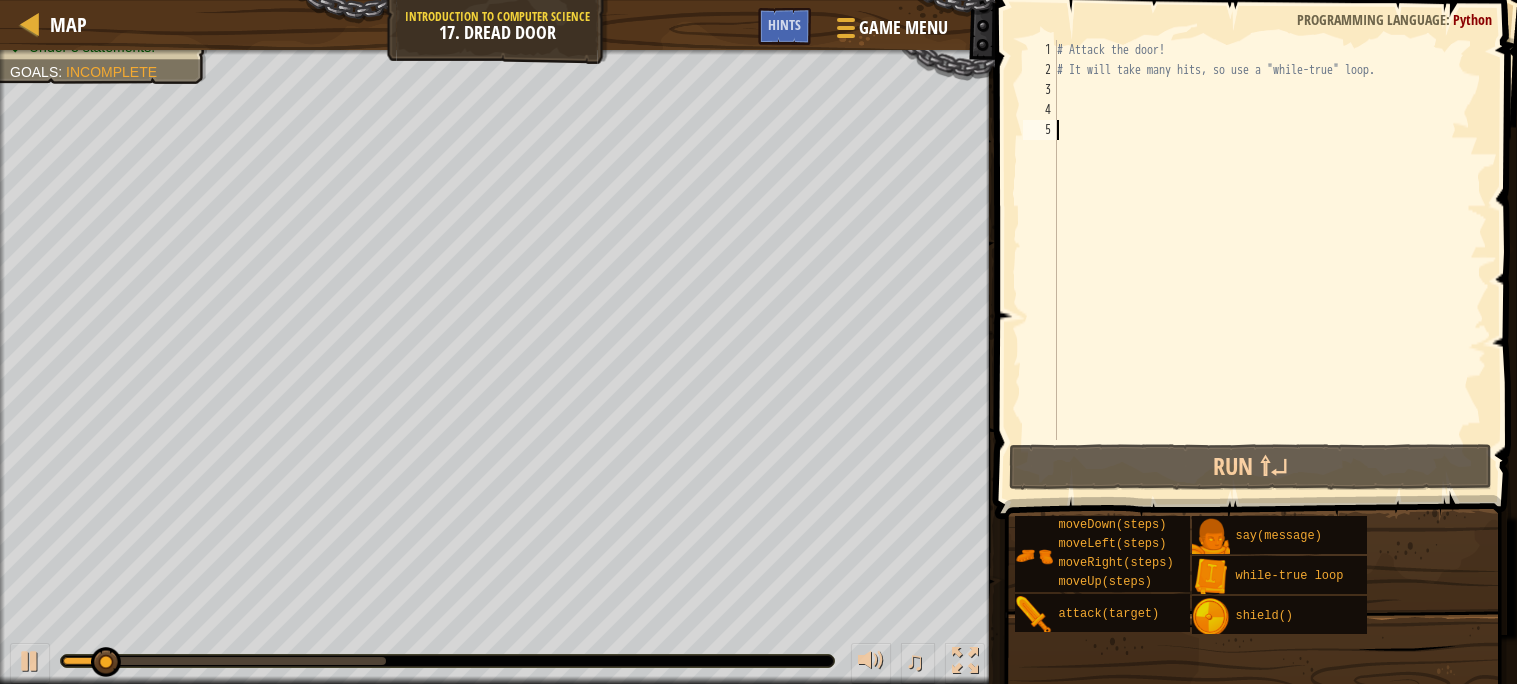 click on "3" at bounding box center (1040, 90) 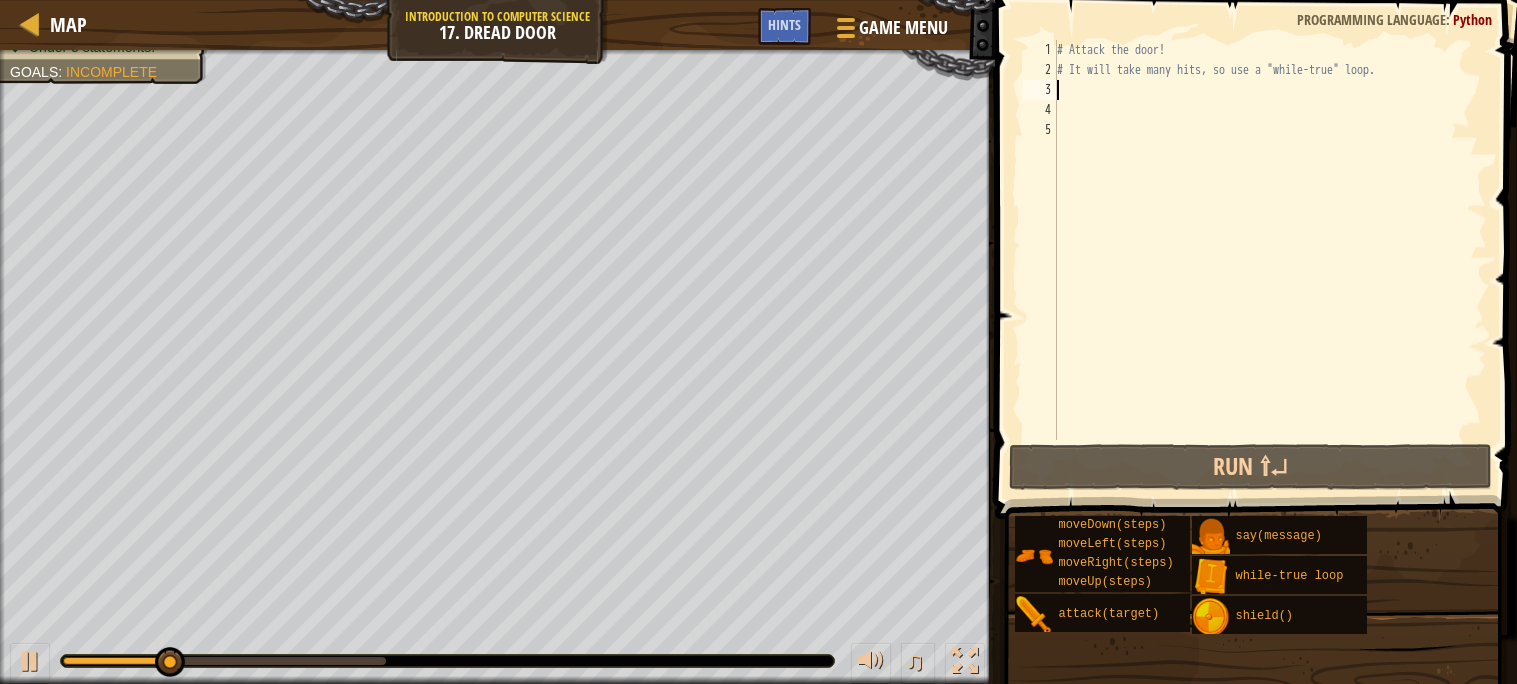 click on "# Attack the door! # It will take many hits, so use a "while-true" loop." at bounding box center (1270, 260) 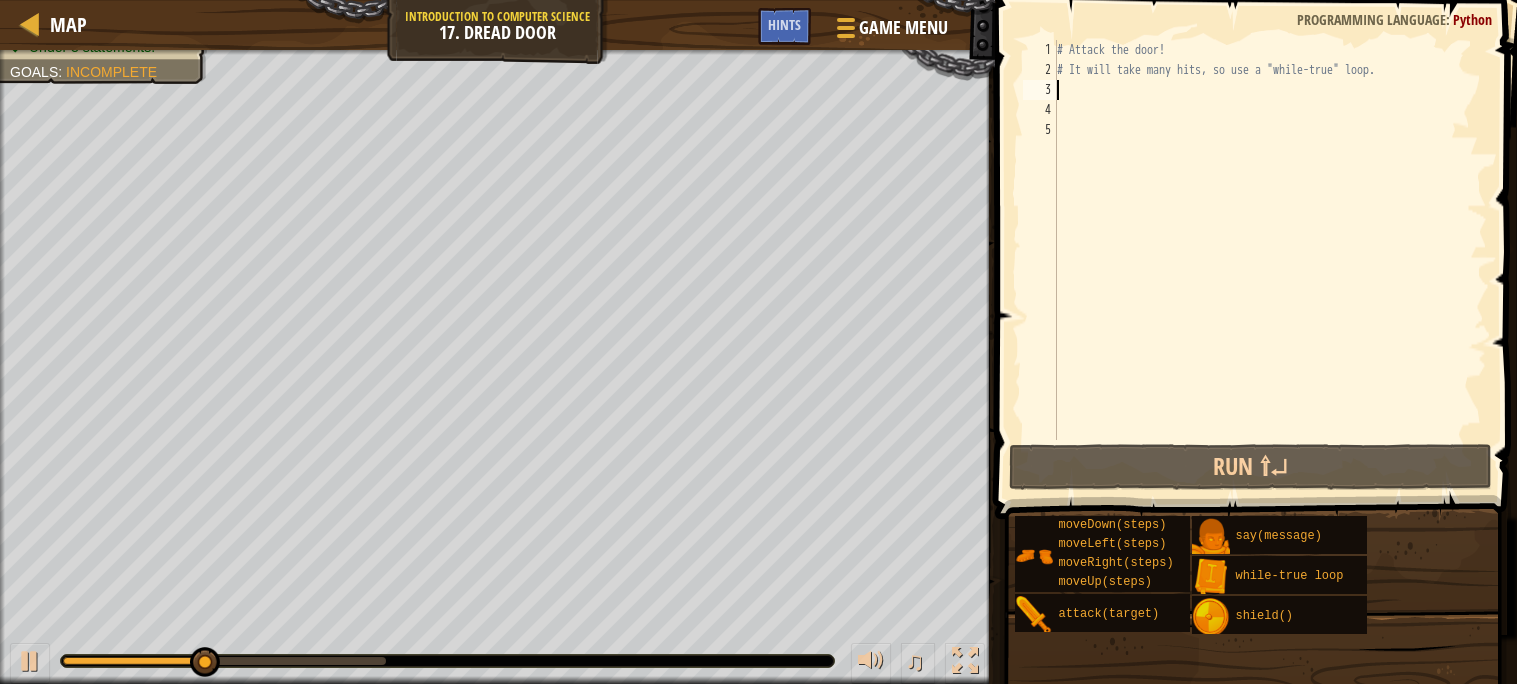click on "# Attack the door! # It will take many hits, so use a "while-true" loop." at bounding box center (1270, 260) 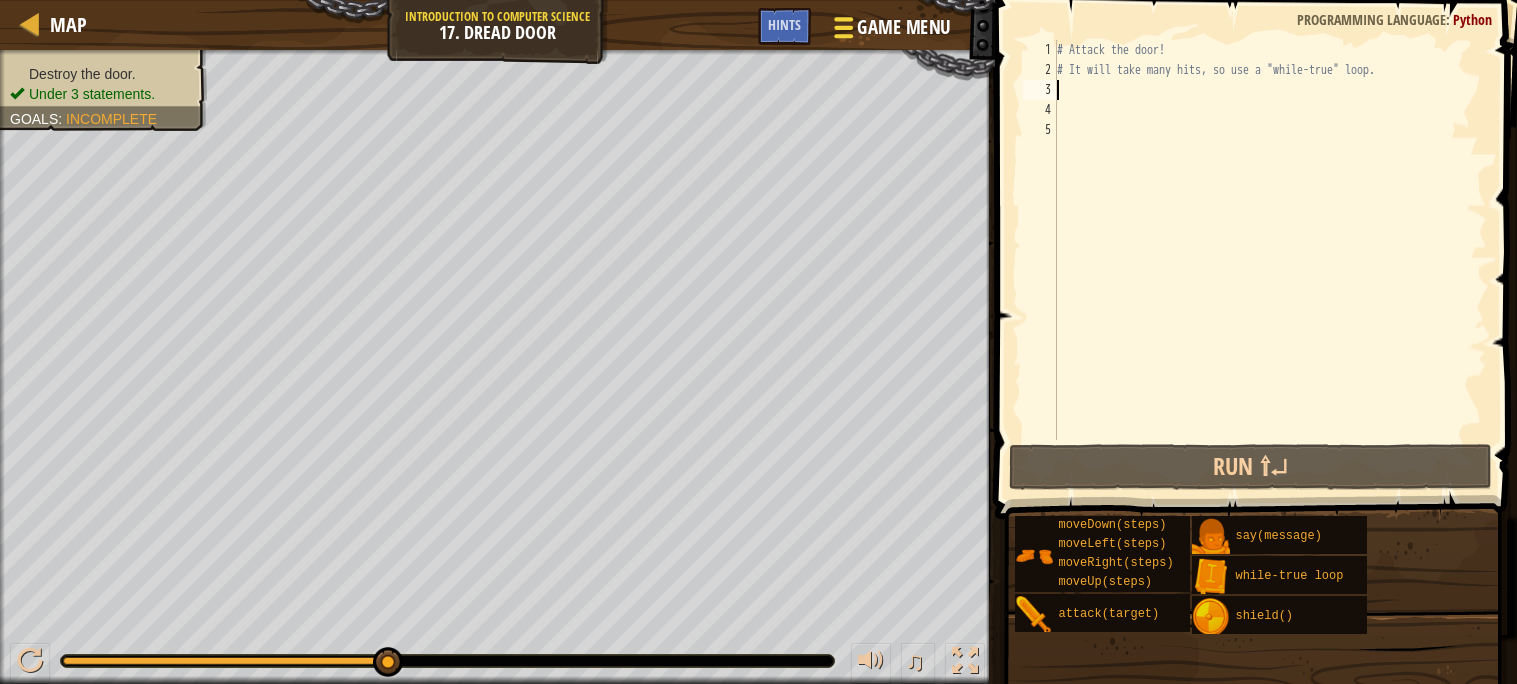 click on "Game Menu" at bounding box center (890, 31) 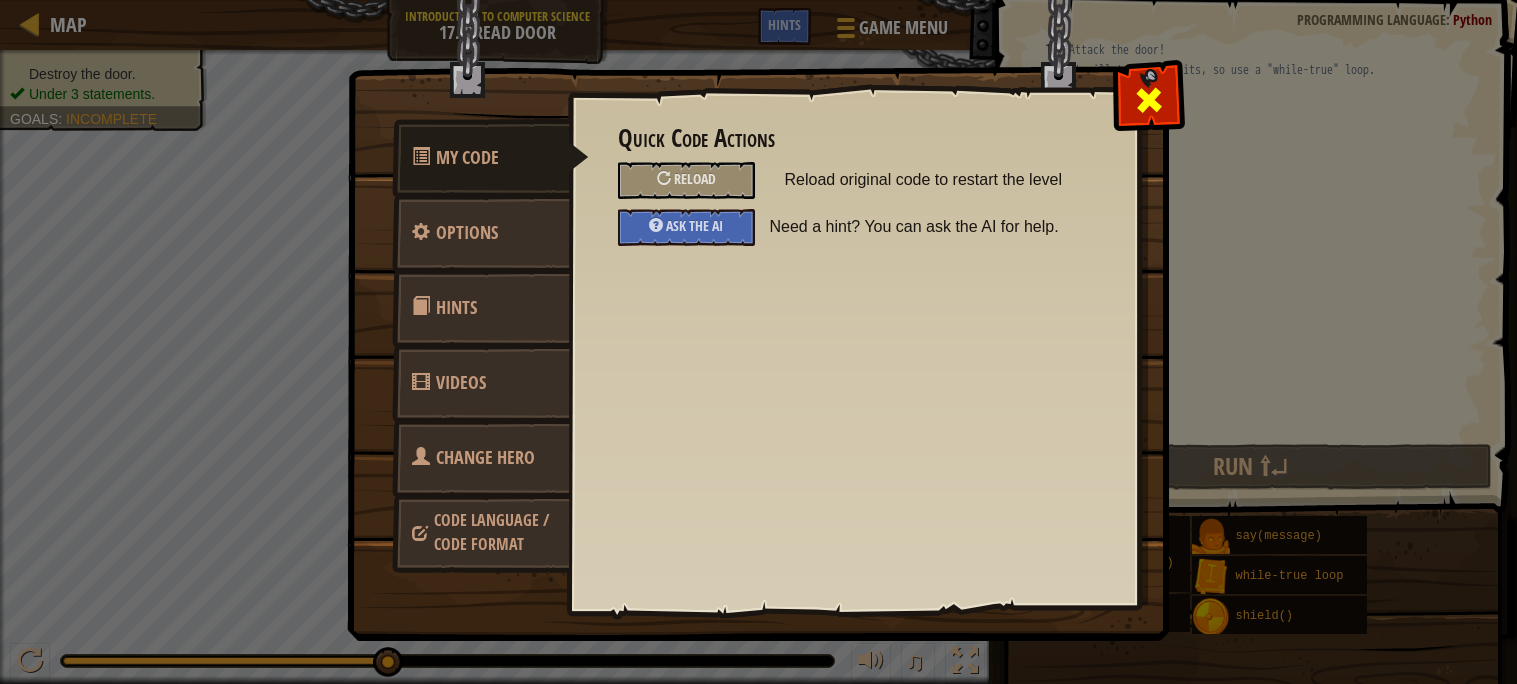 click at bounding box center [1148, 95] 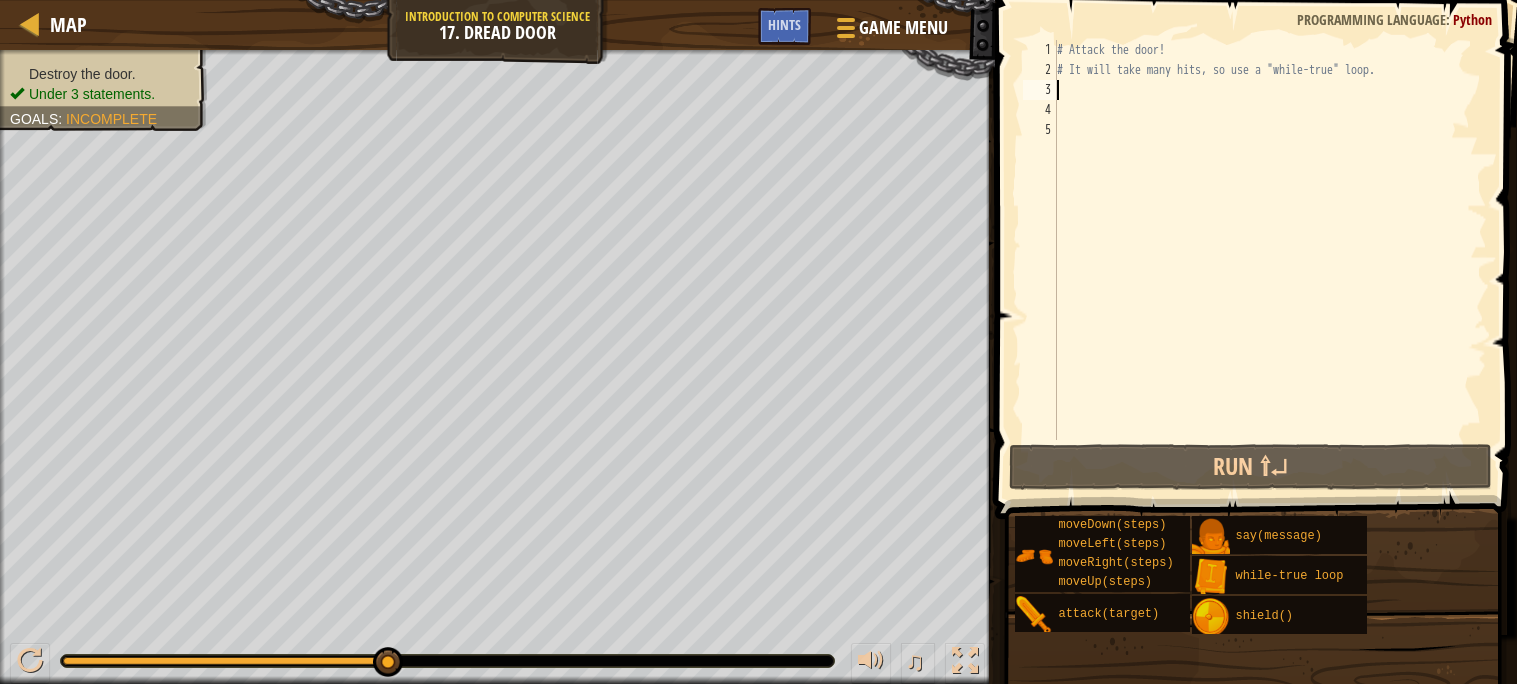 click on "# Attack the door! # It will take many hits, so use a "while-true" loop." at bounding box center [1270, 260] 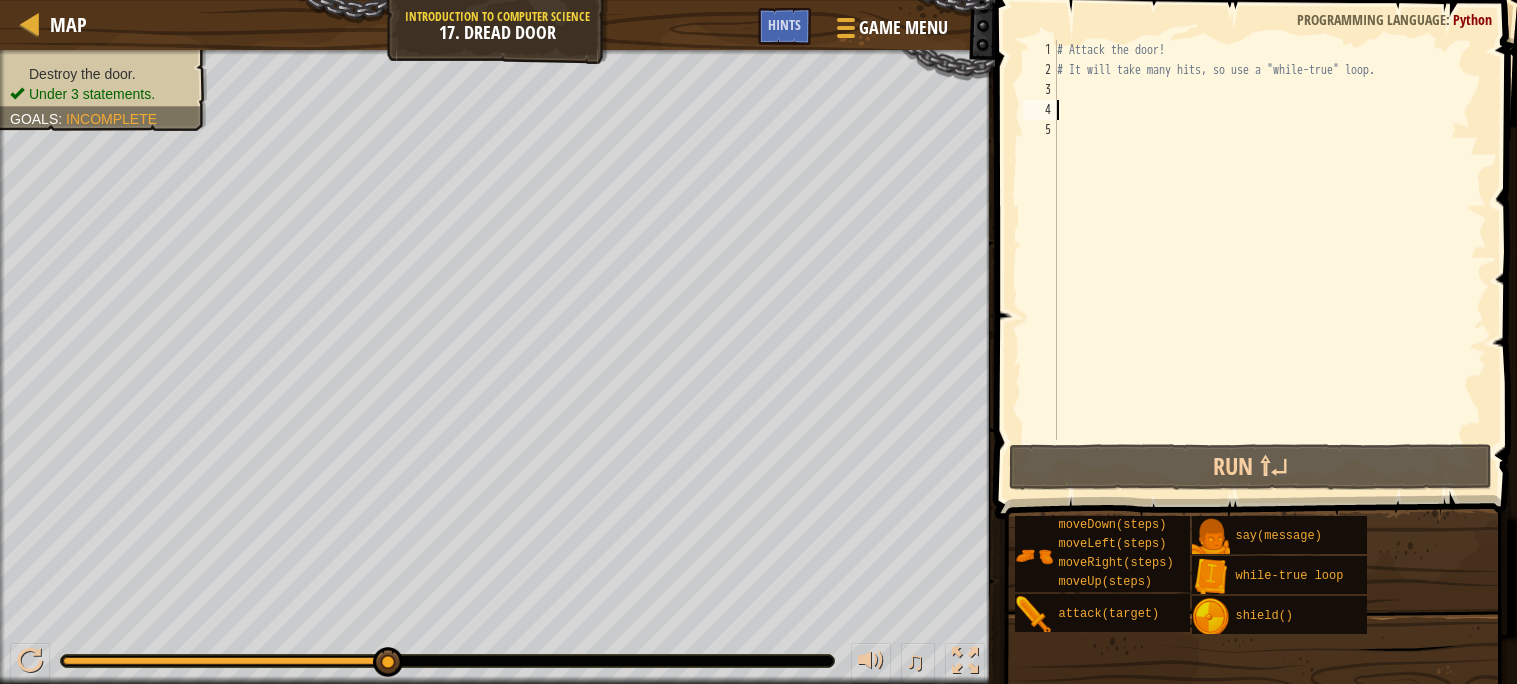 click on "# Attack the door! # It will take many hits, so use a "while-true" loop." at bounding box center [1270, 260] 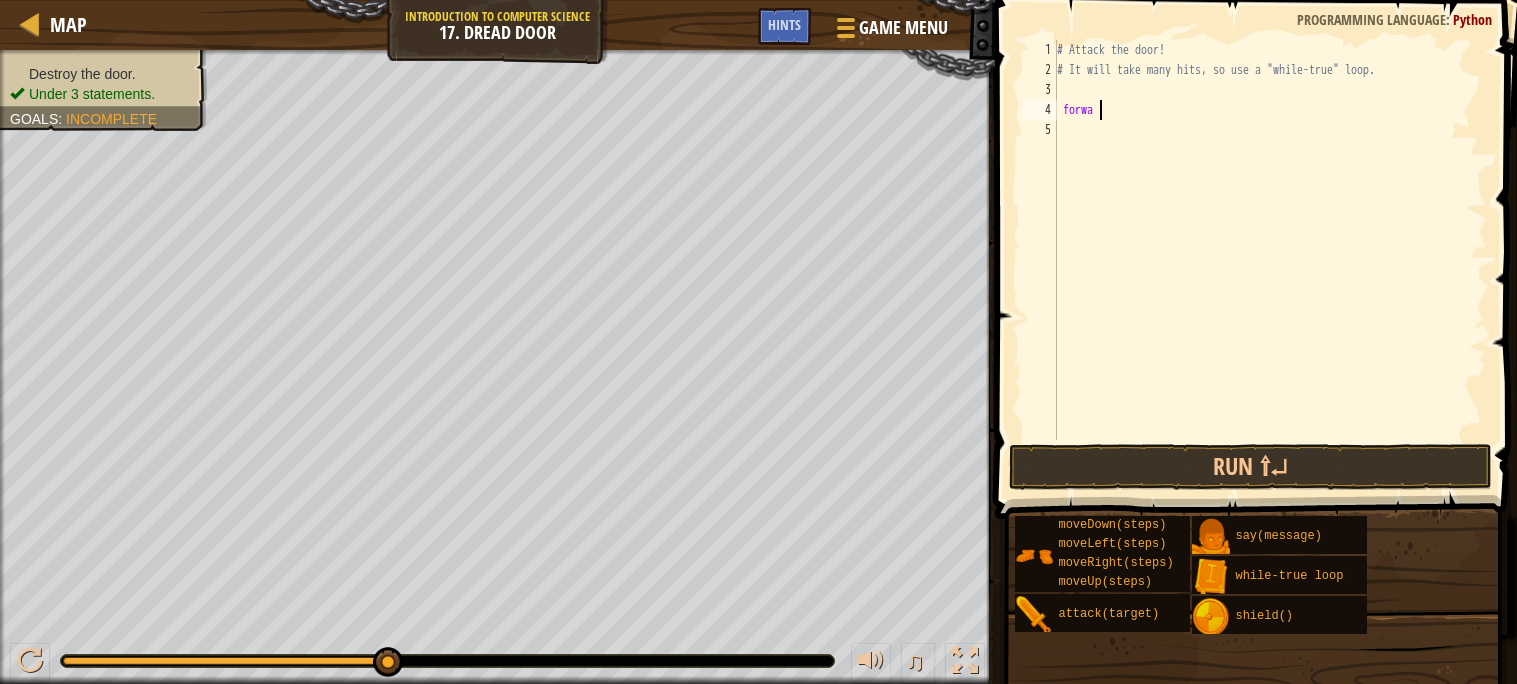 scroll, scrollTop: 8, scrollLeft: 3, axis: both 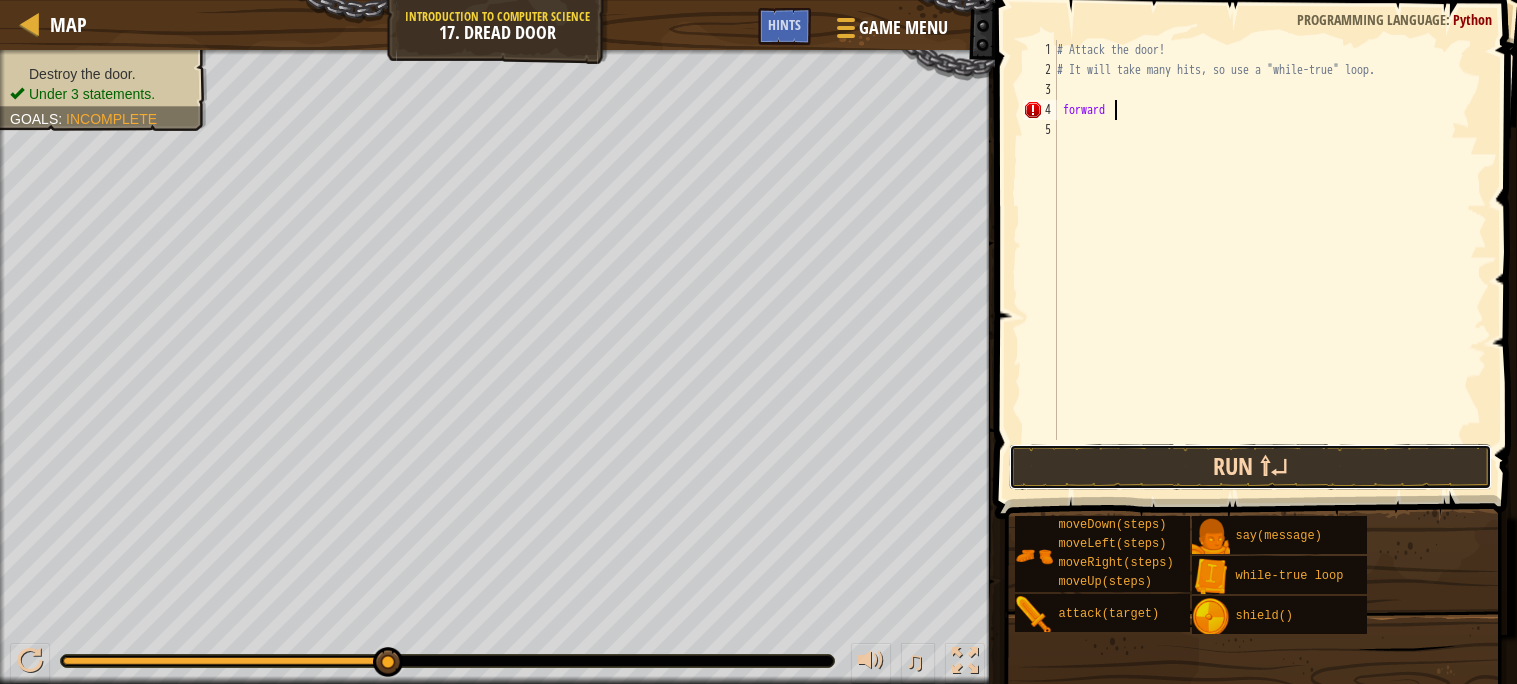 click on "Run ⇧↵" at bounding box center (1250, 467) 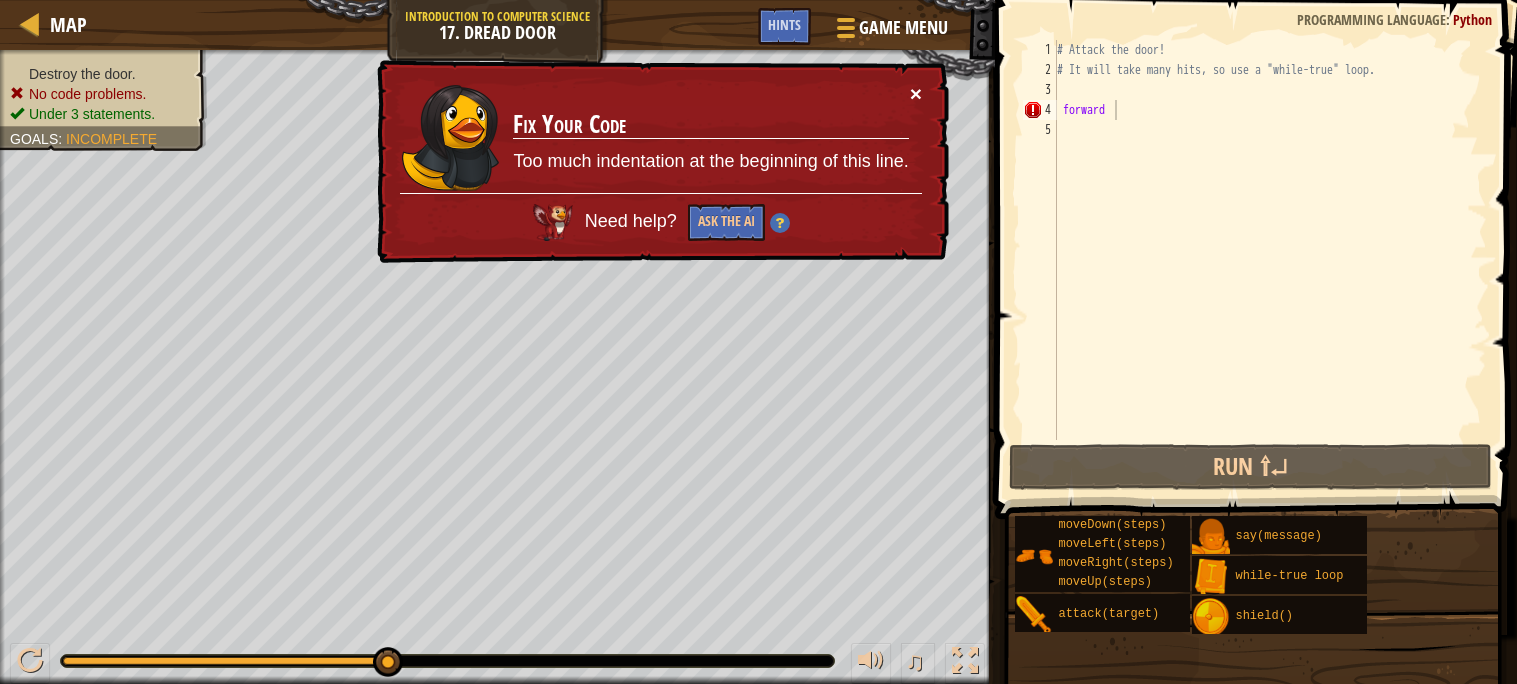 click on "×" at bounding box center (916, 93) 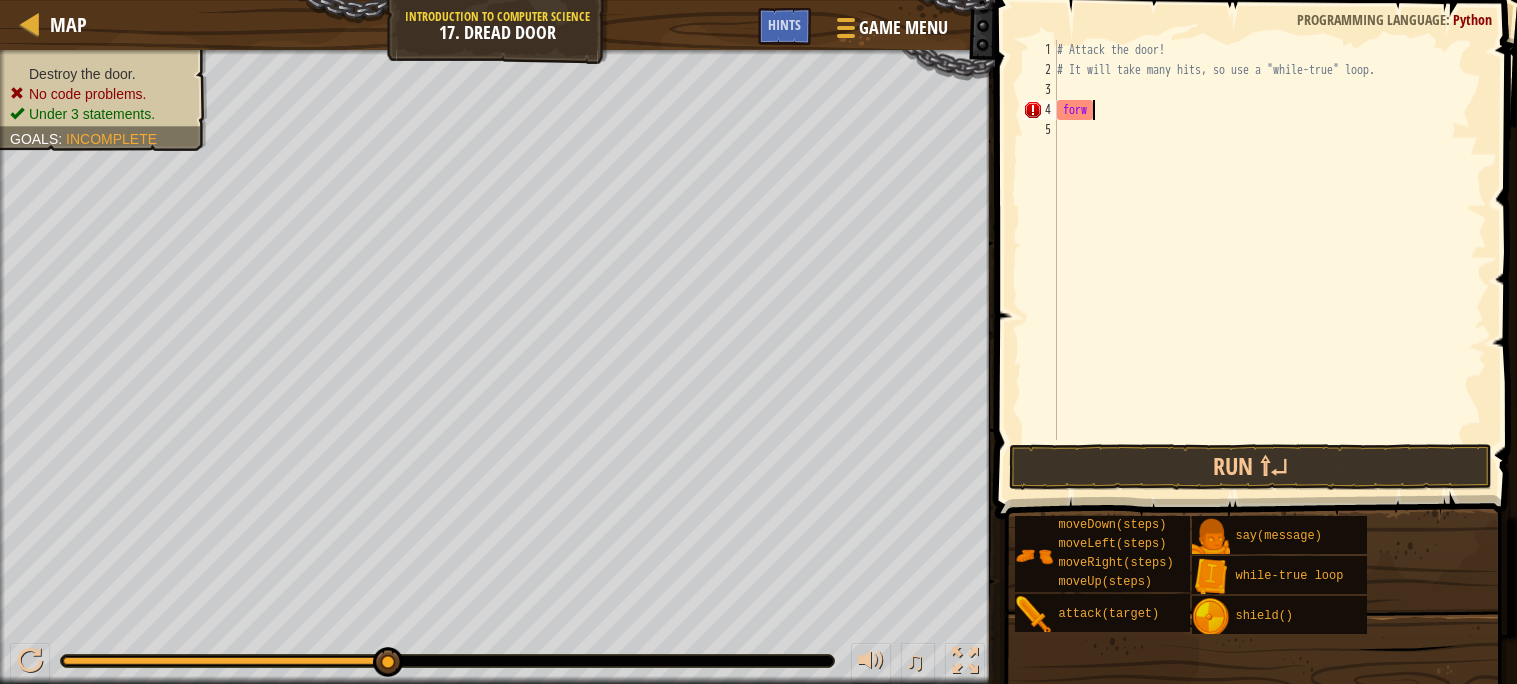 scroll, scrollTop: 8, scrollLeft: 1, axis: both 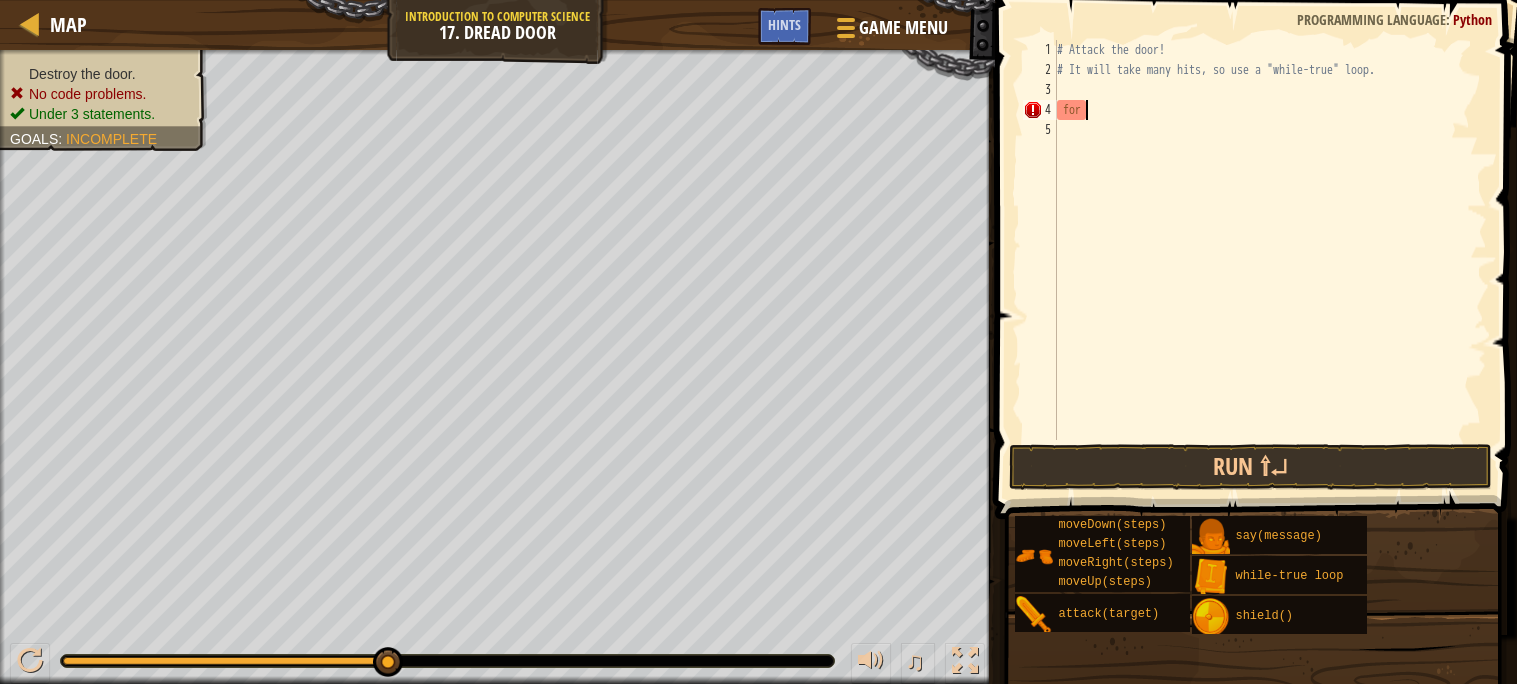 type on "f" 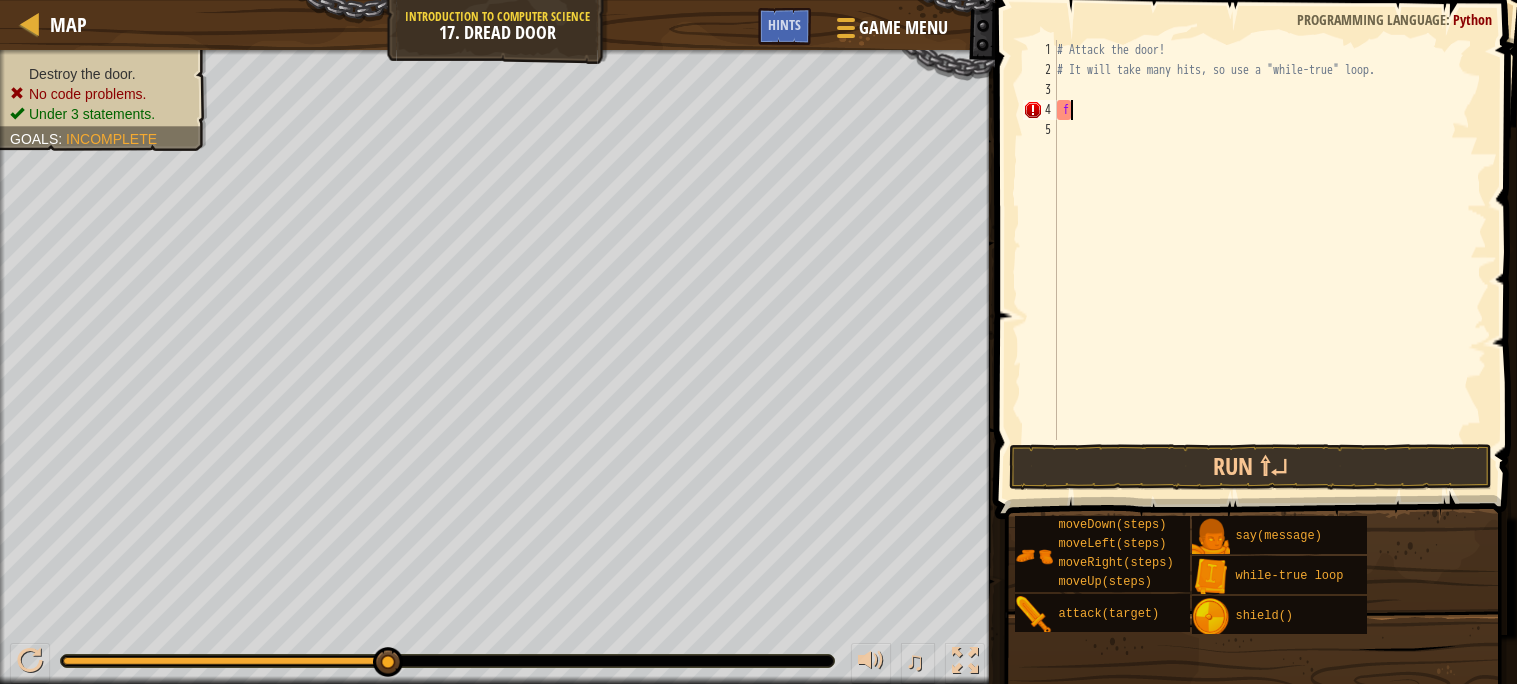 scroll, scrollTop: 8, scrollLeft: 0, axis: vertical 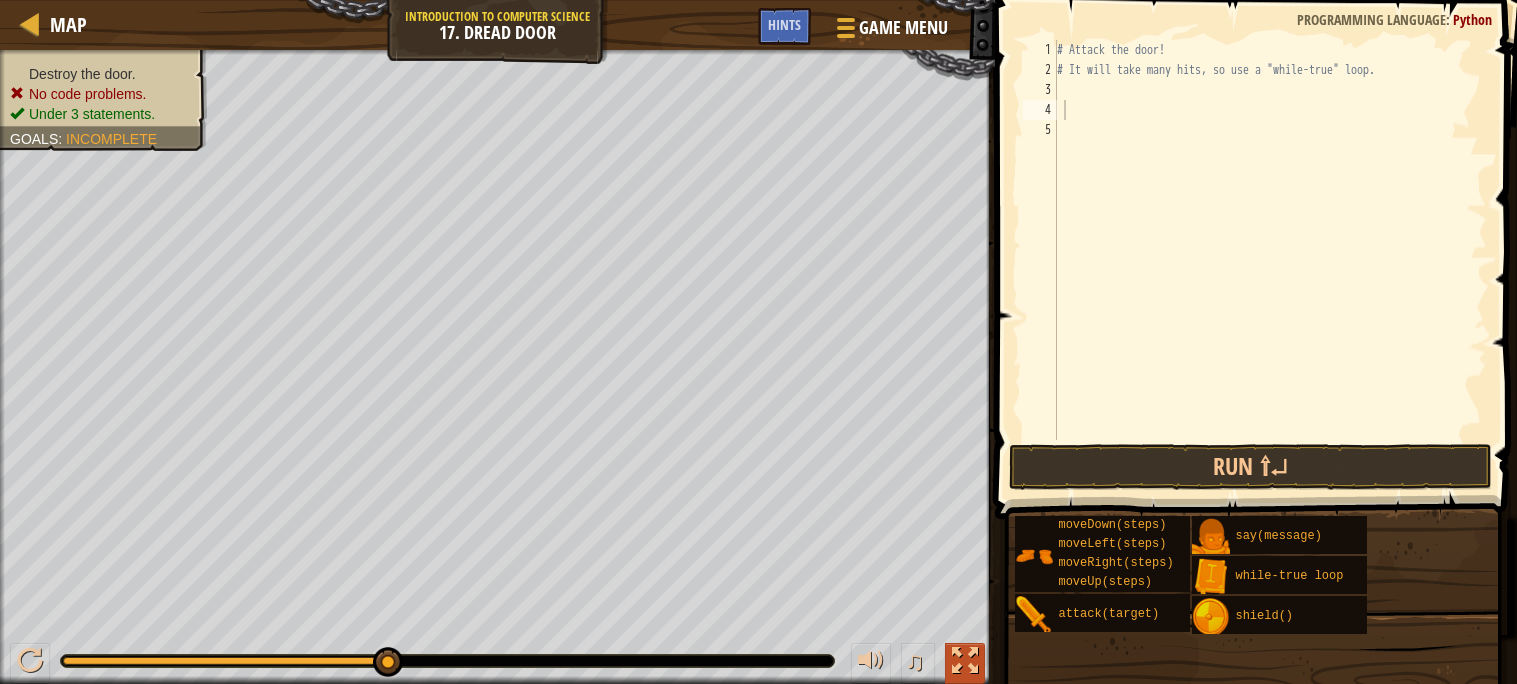 click at bounding box center [965, 661] 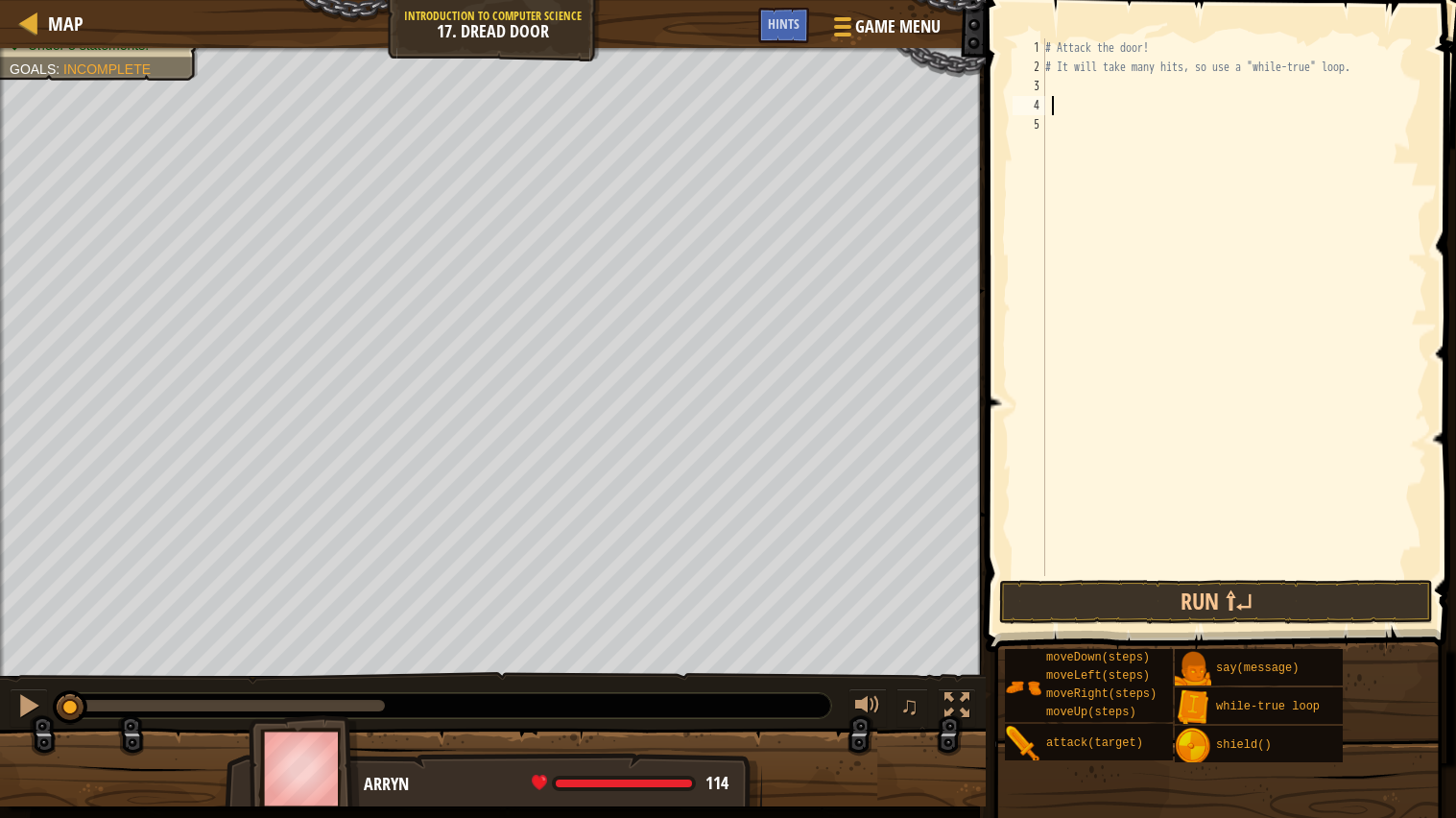 drag, startPoint x: 378, startPoint y: 701, endPoint x: 54, endPoint y: 694, distance: 324.07561 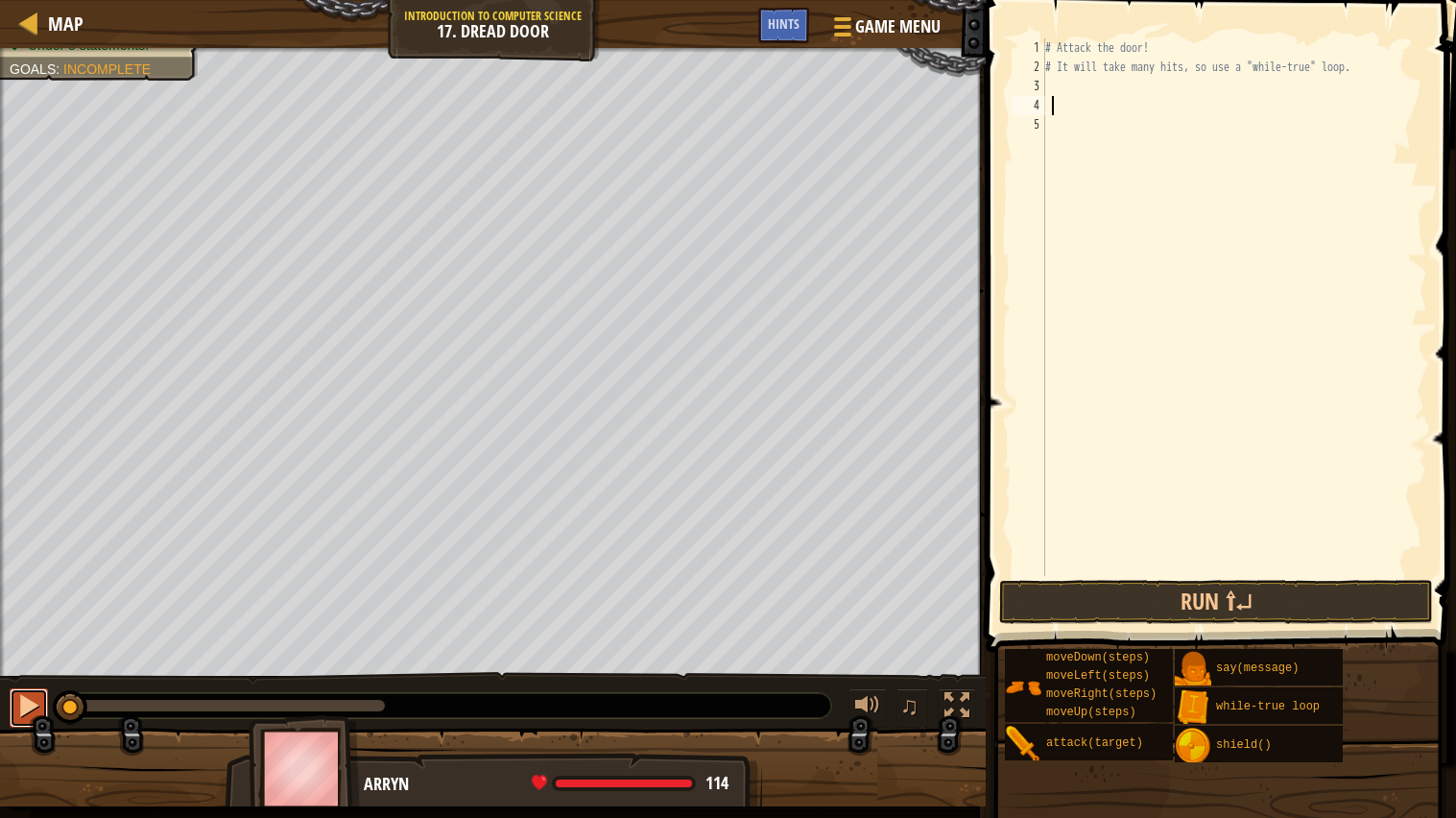 click at bounding box center (29, 706) 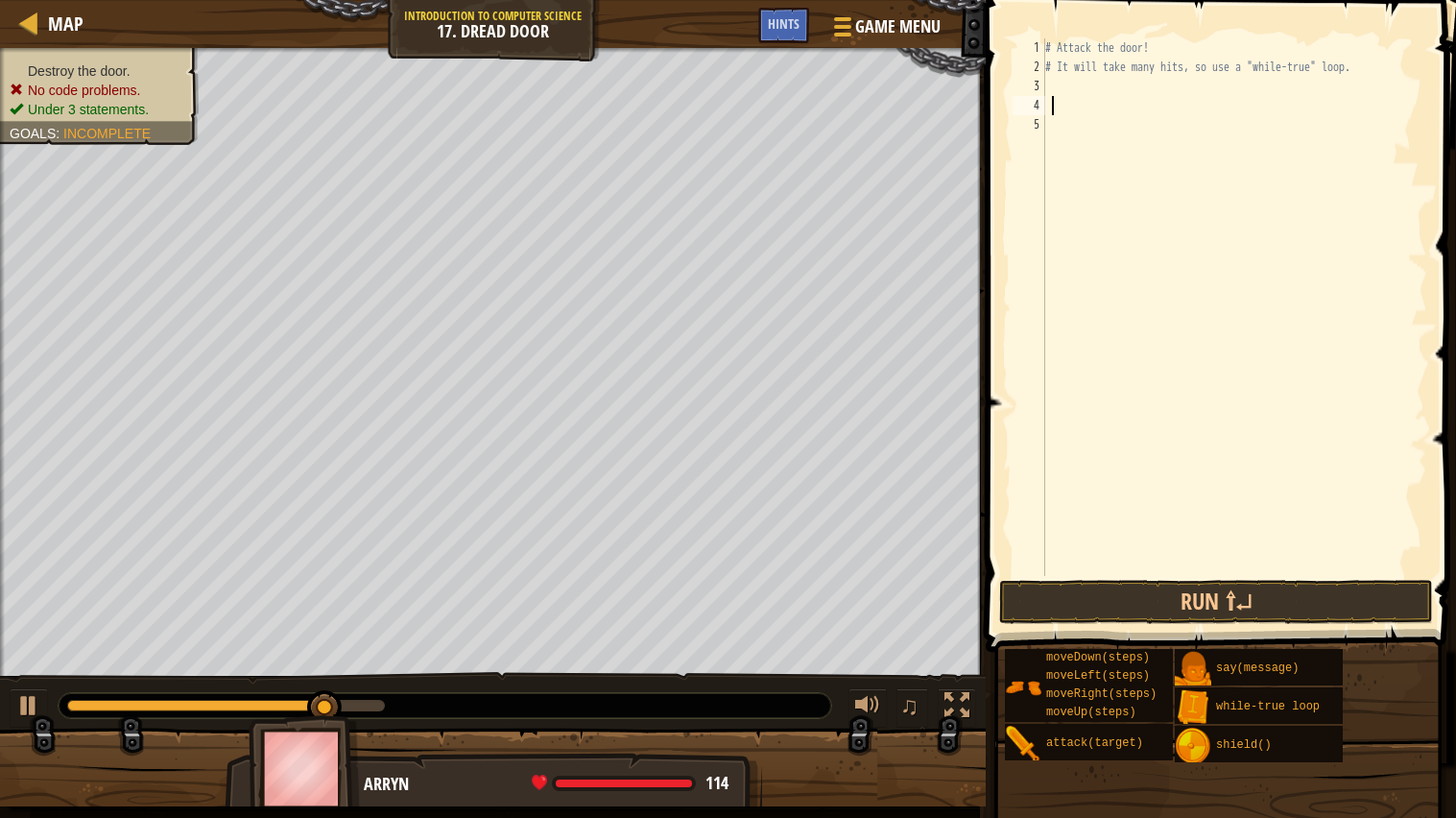 click on "Destroy the door." at bounding box center [97, 71] 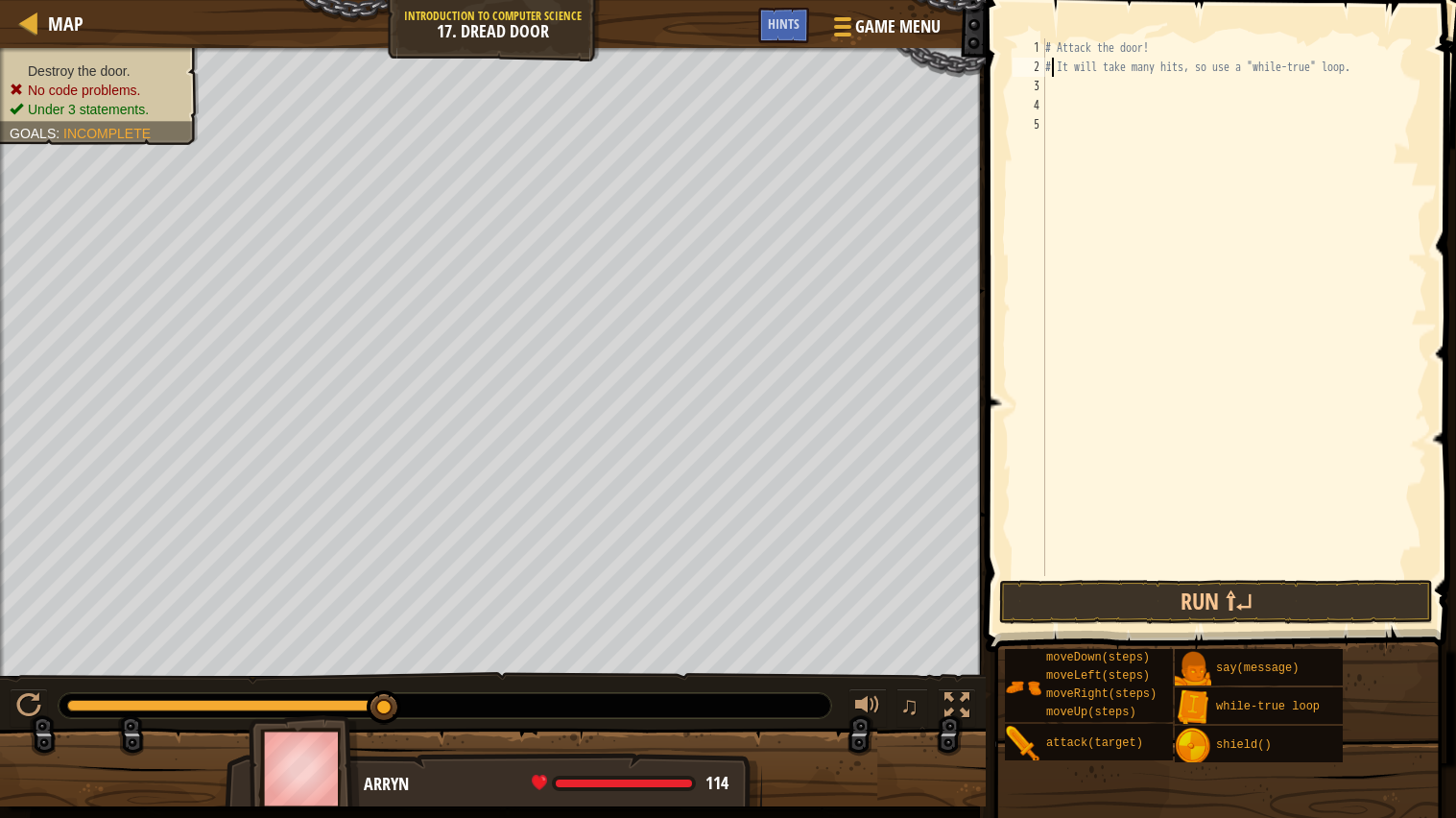 type on "# Attack the door!" 